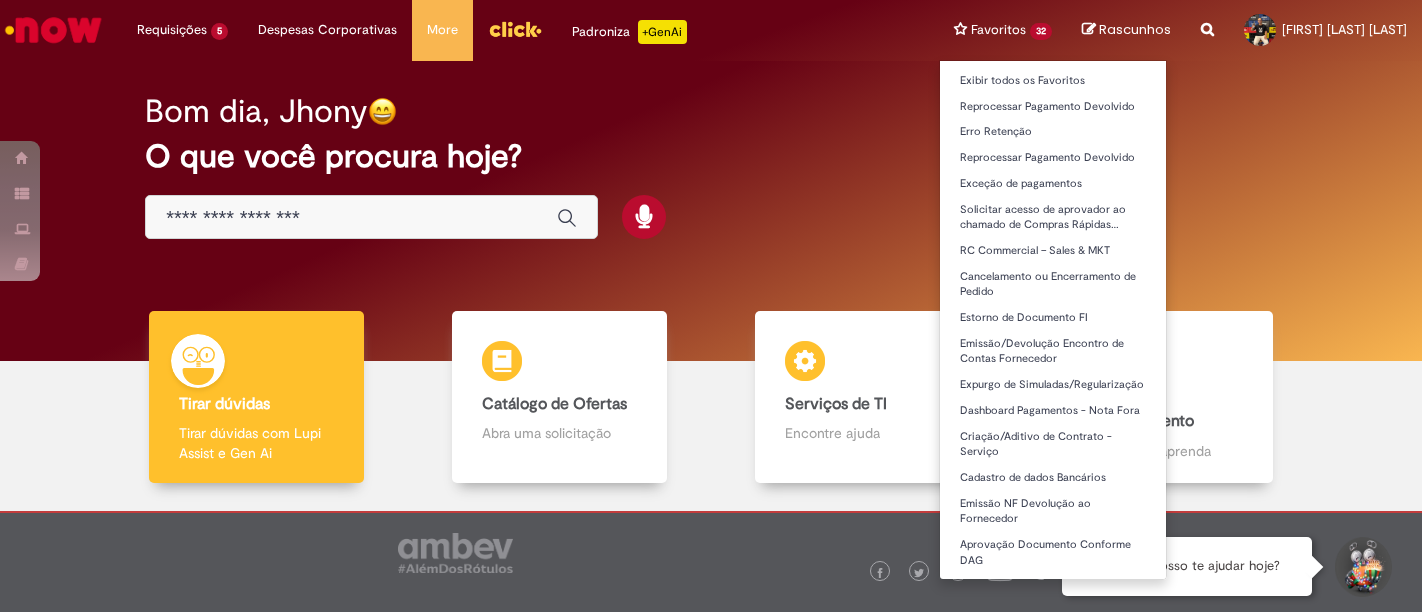 scroll, scrollTop: 0, scrollLeft: 0, axis: both 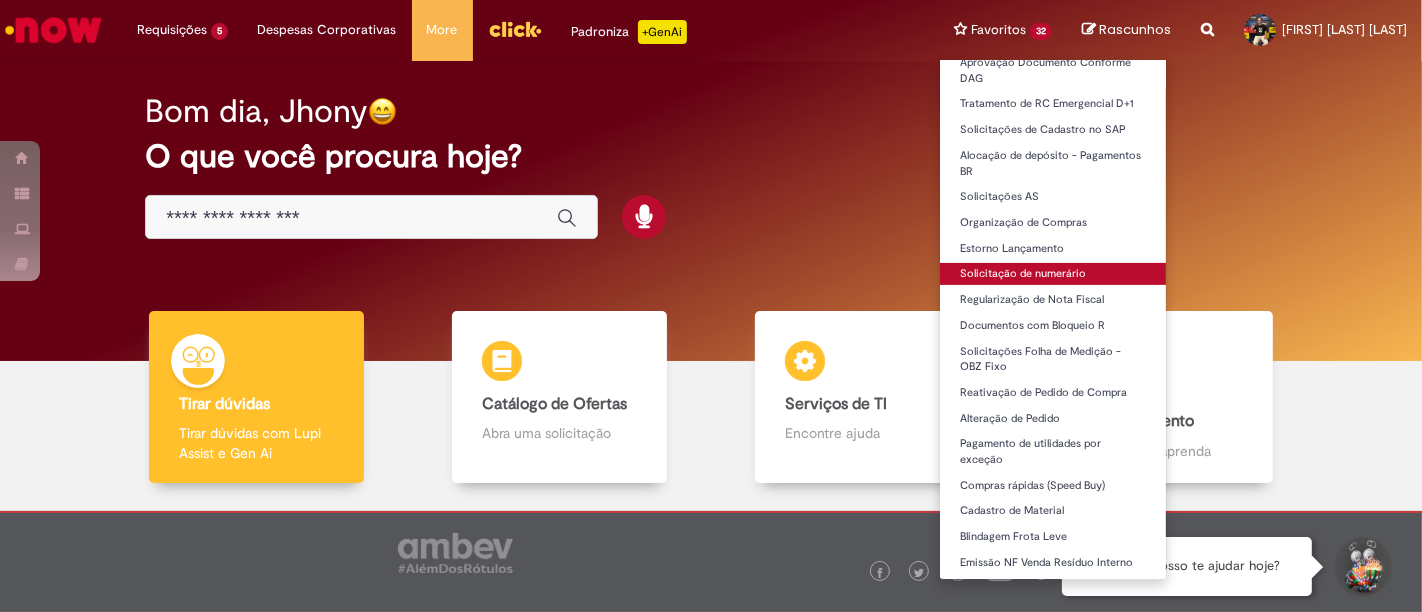 click on "Solicitação de numerário" at bounding box center [1053, 274] 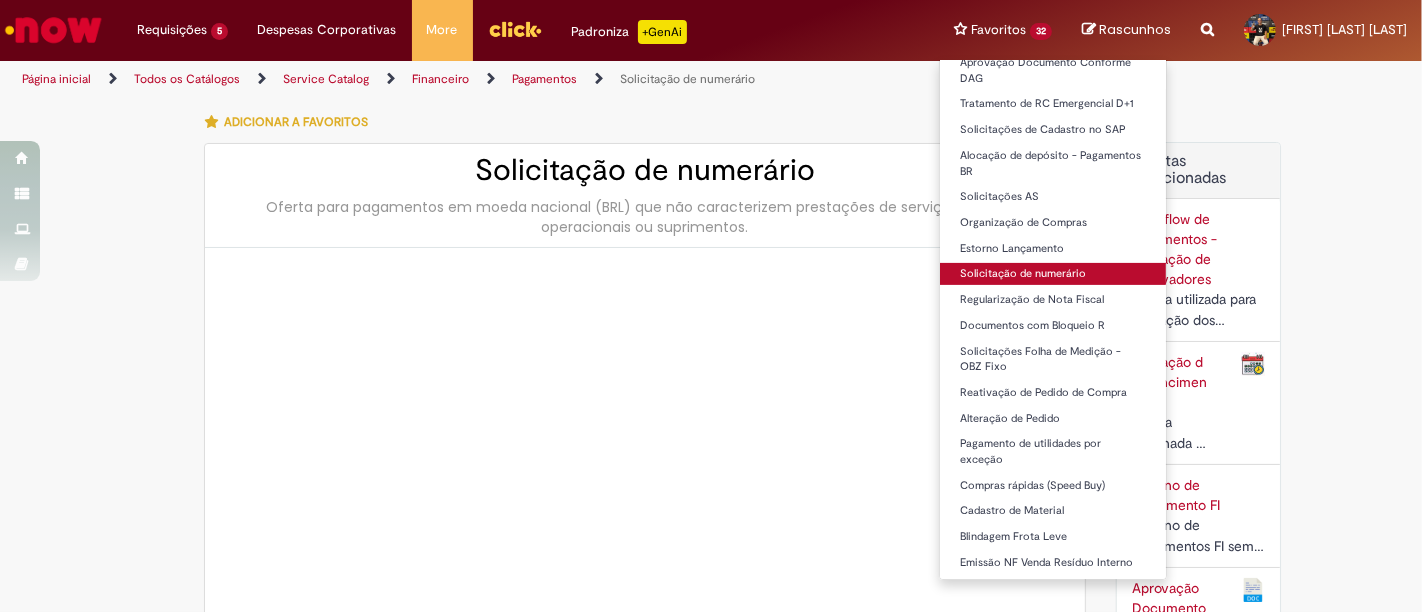 type on "********" 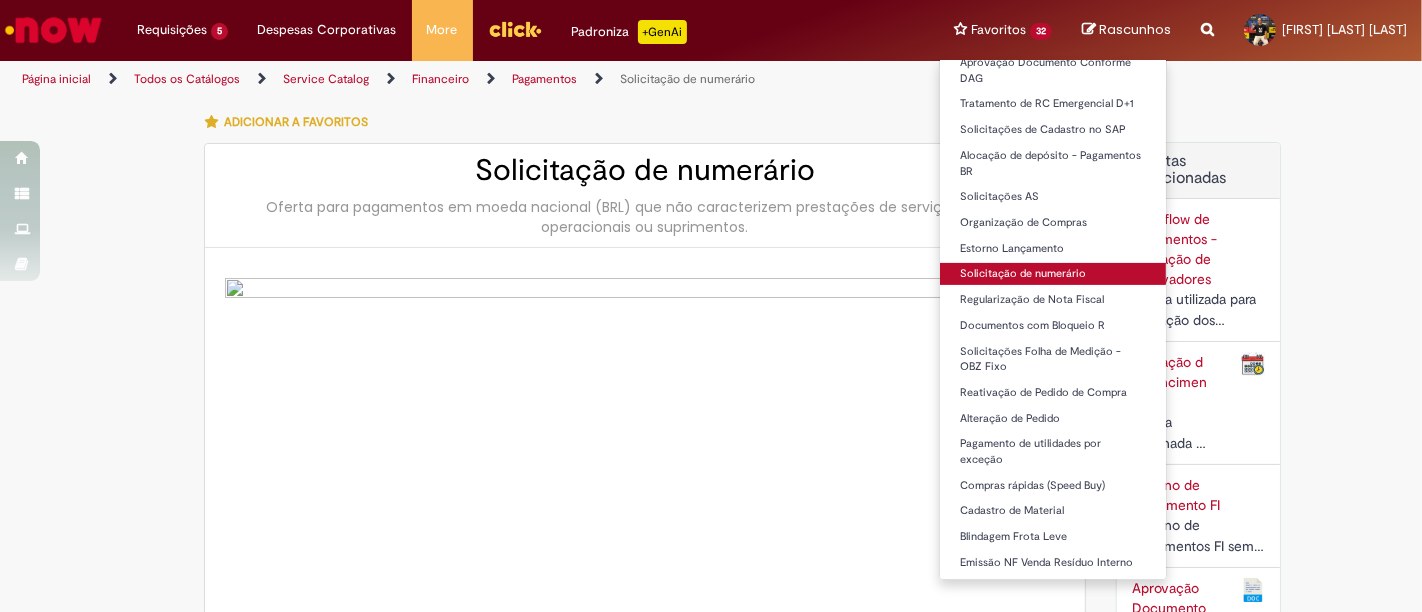 type on "**********" 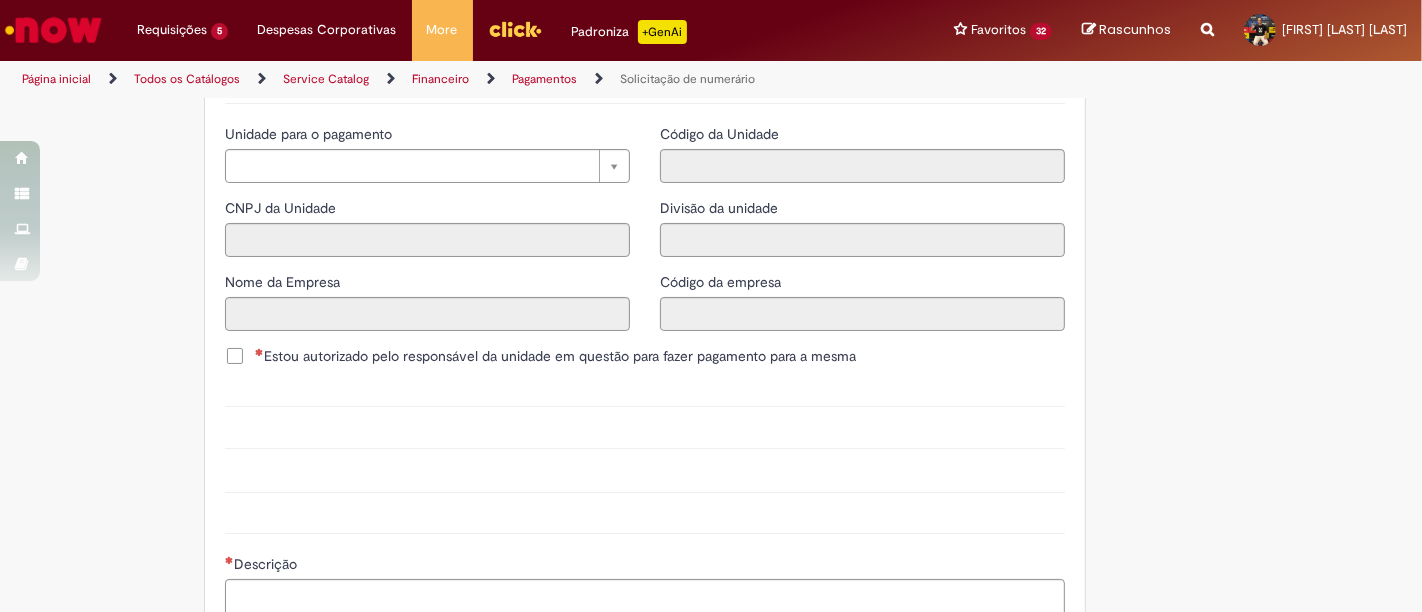scroll, scrollTop: 2088, scrollLeft: 0, axis: vertical 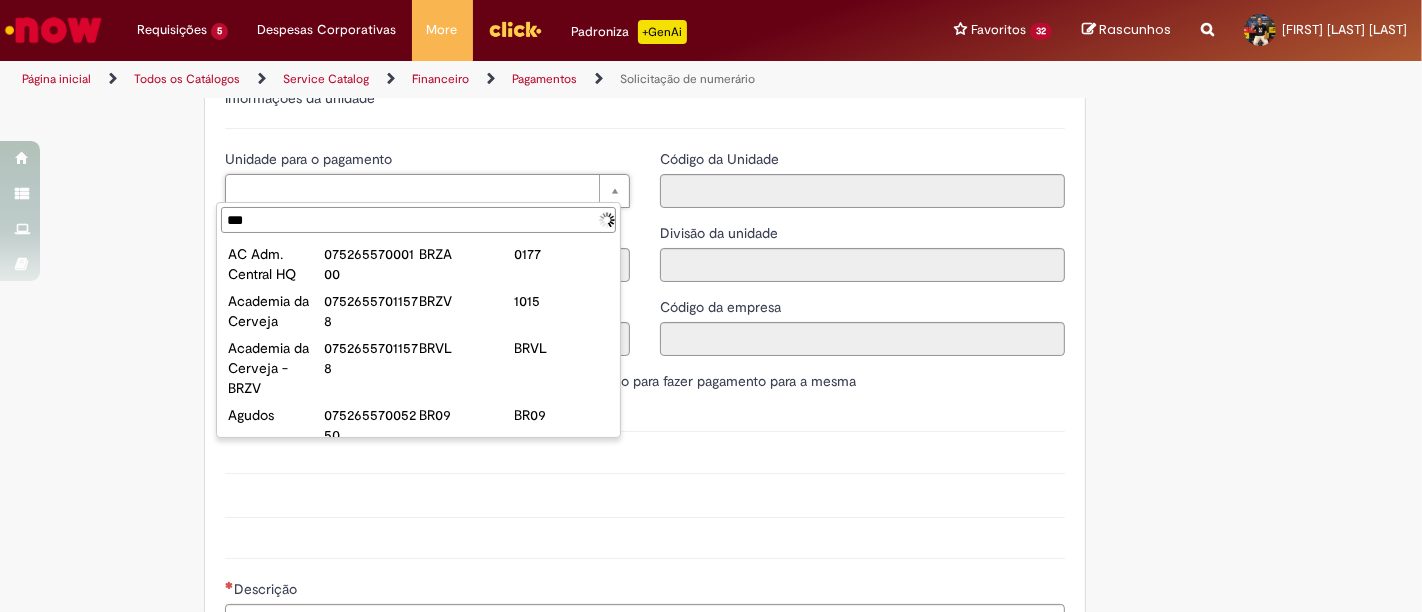 type on "****" 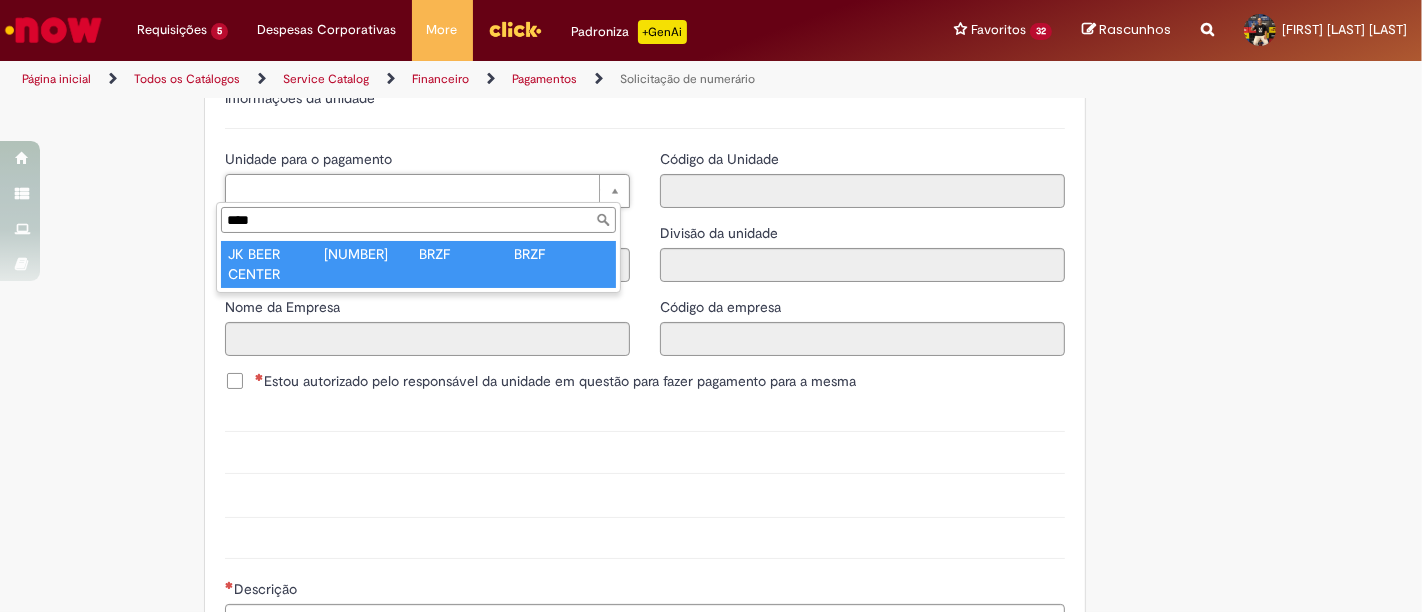 type on "**********" 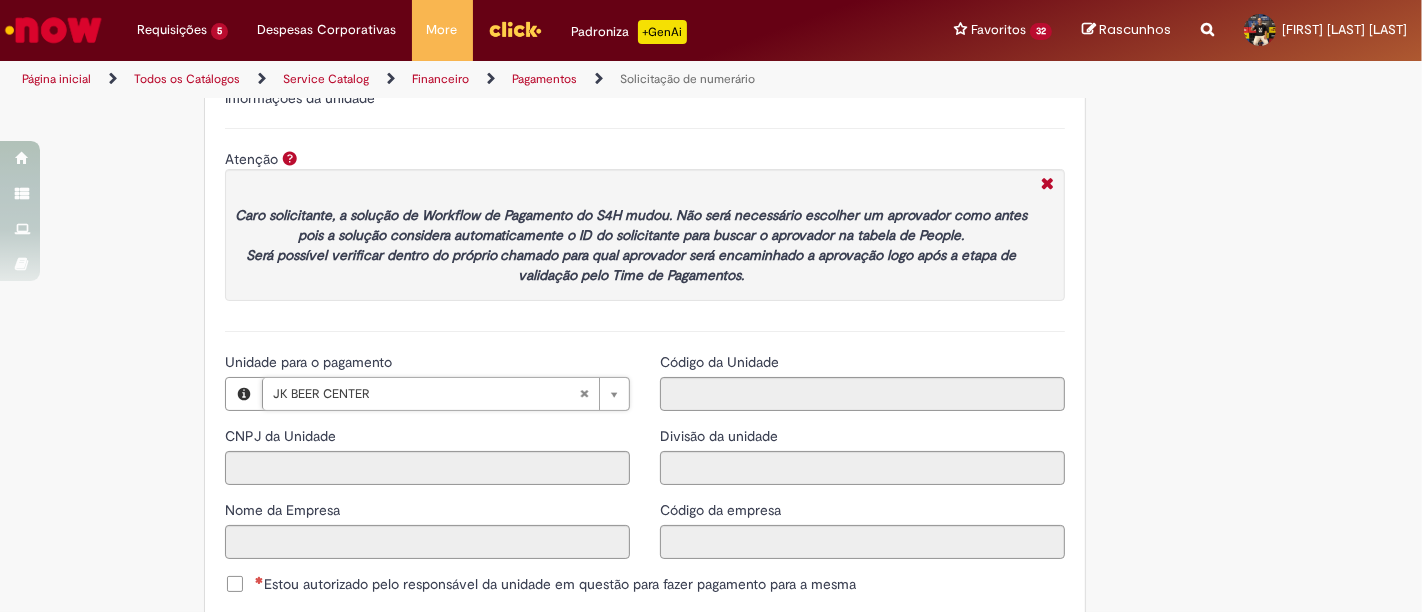 type on "**********" 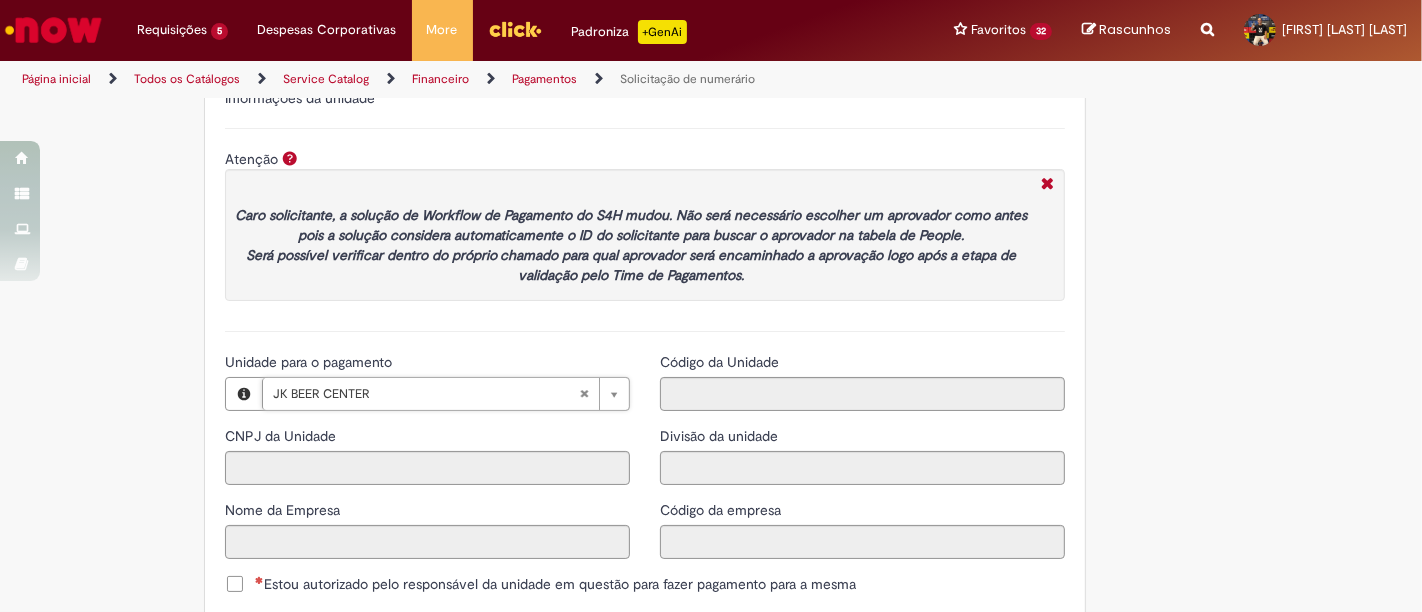 type on "**********" 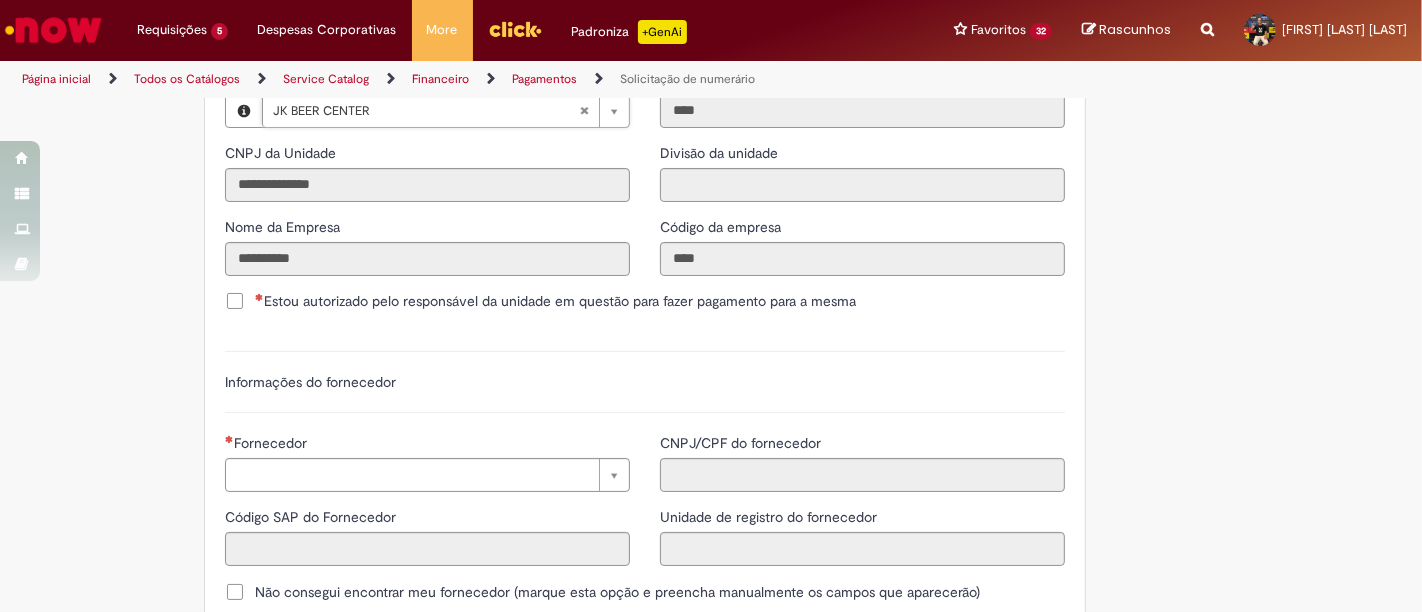 scroll, scrollTop: 2377, scrollLeft: 0, axis: vertical 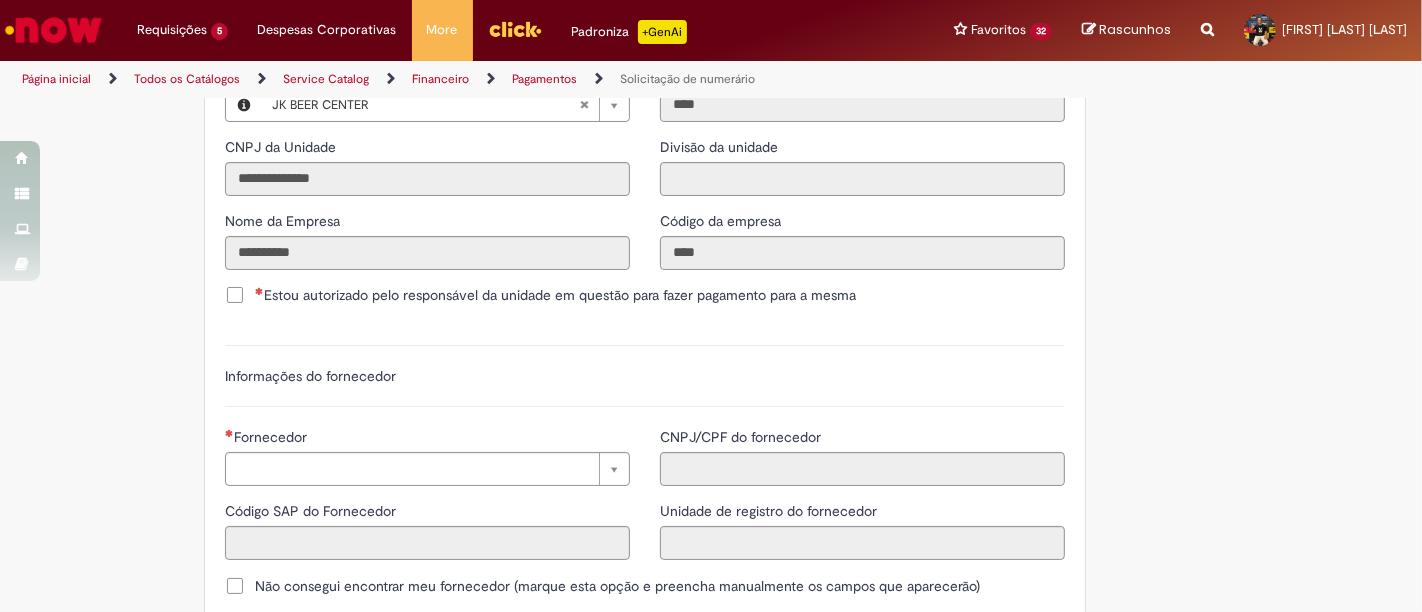 click on "Estou autorizado pelo responsável da unidade em questão para fazer pagamento para a mesma" at bounding box center (555, 295) 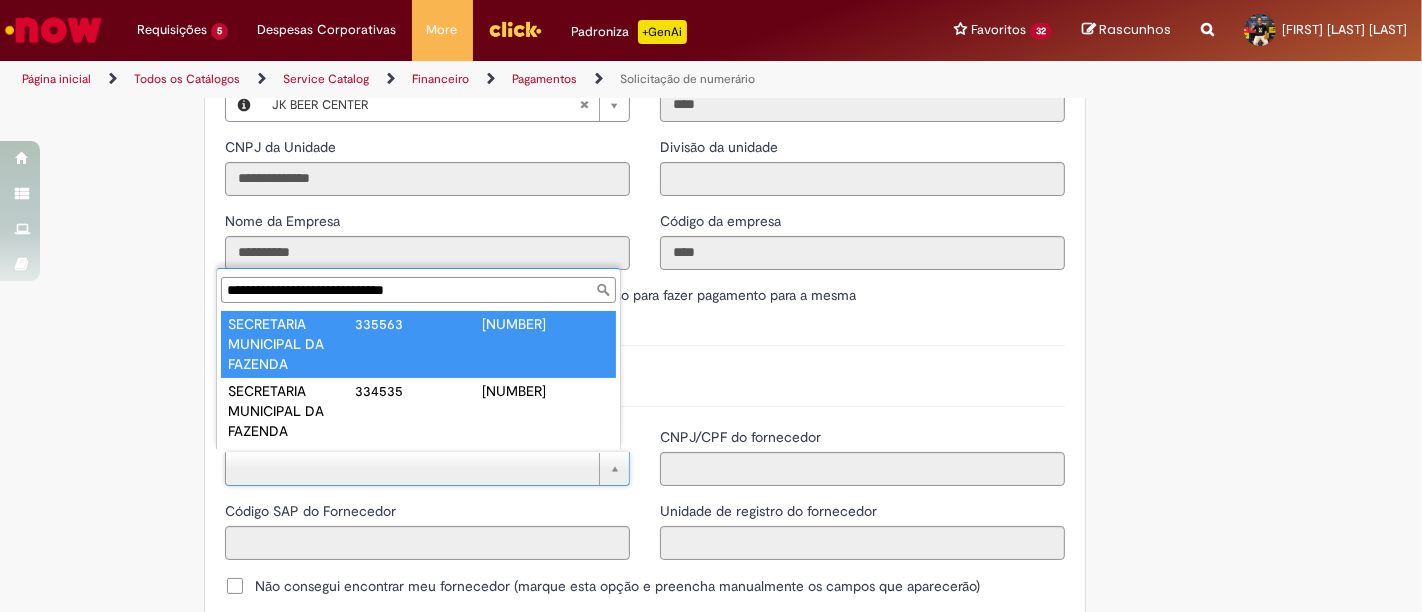 type on "**********" 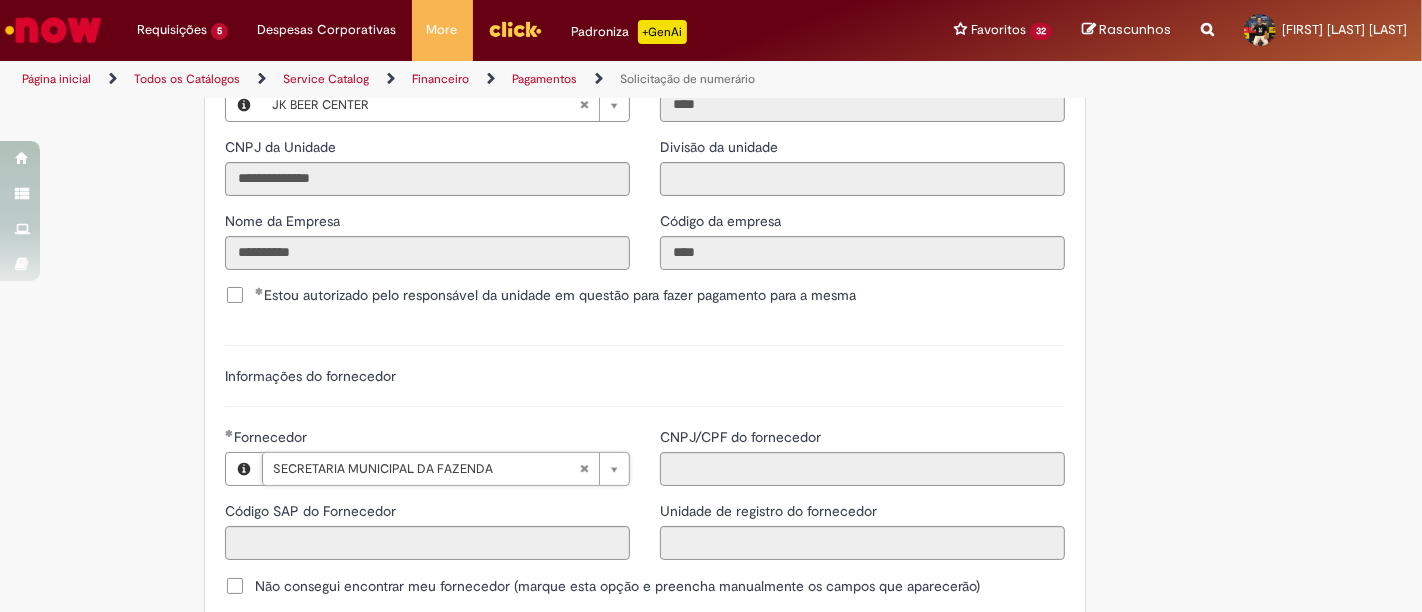 type on "******" 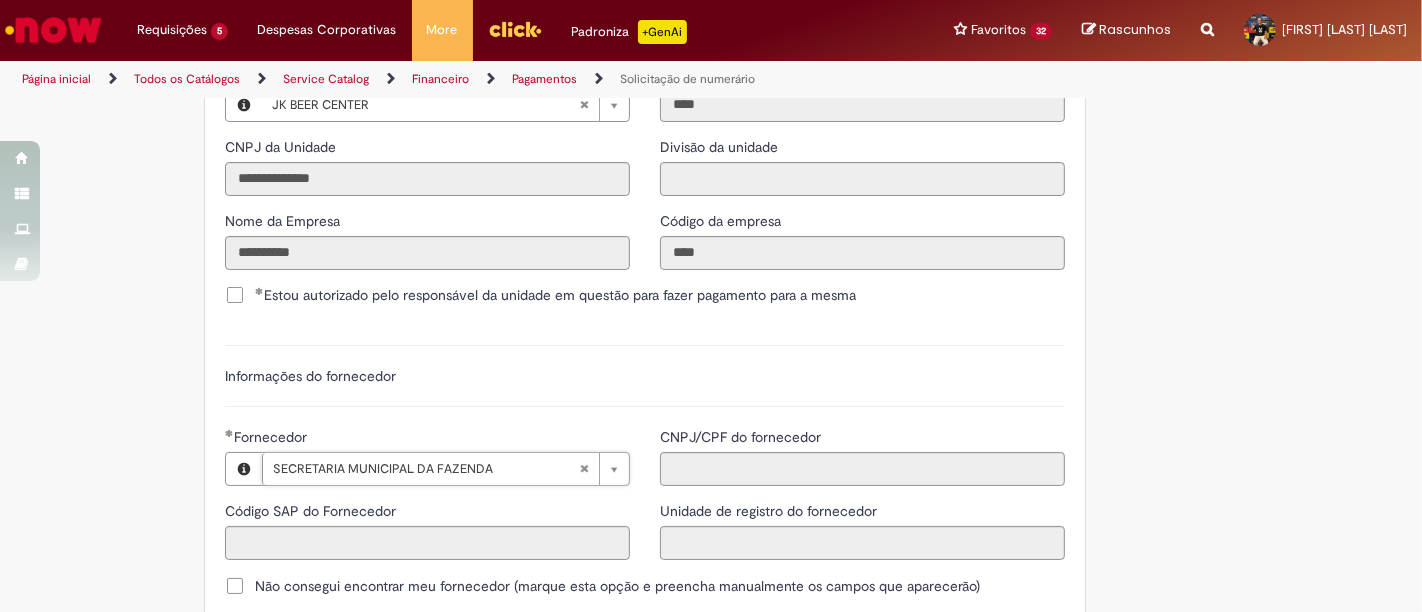 type on "**********" 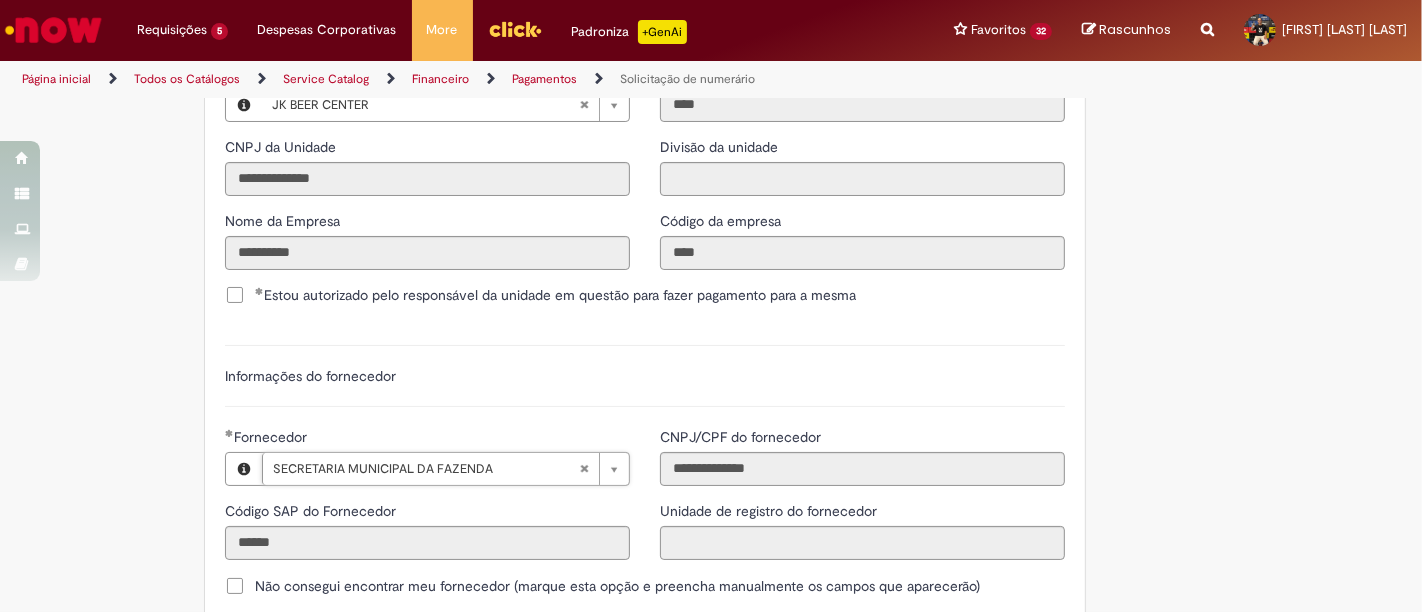 scroll, scrollTop: 2539, scrollLeft: 0, axis: vertical 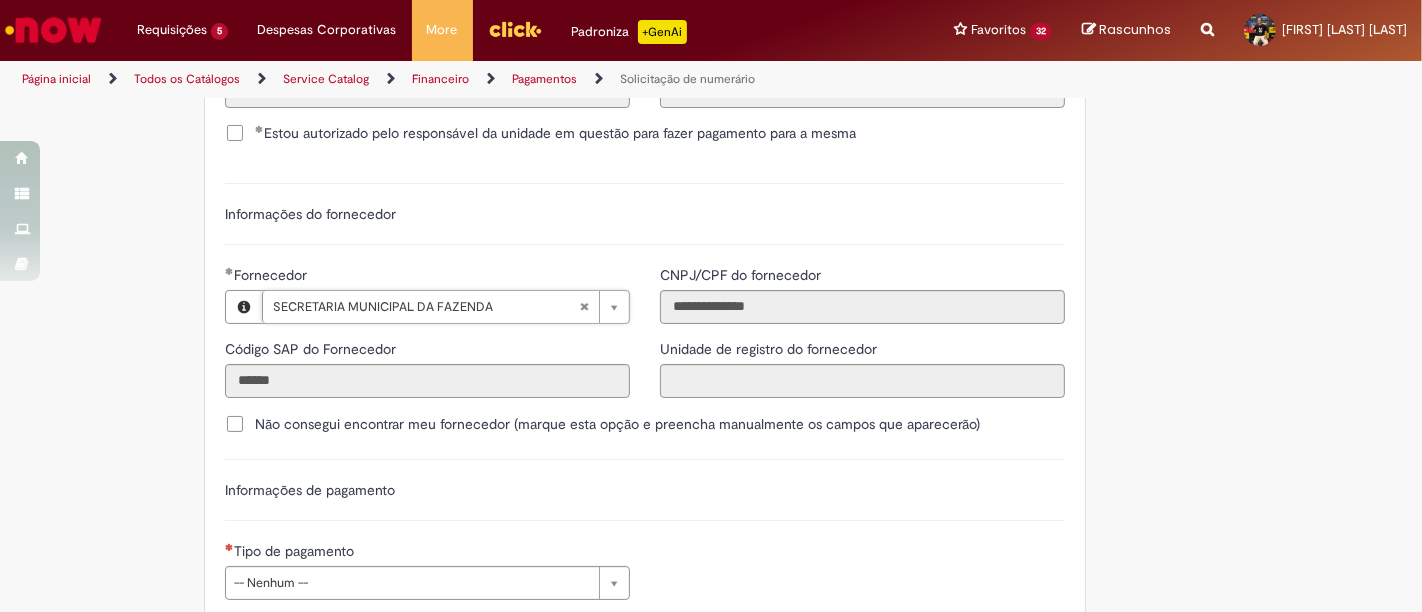 type 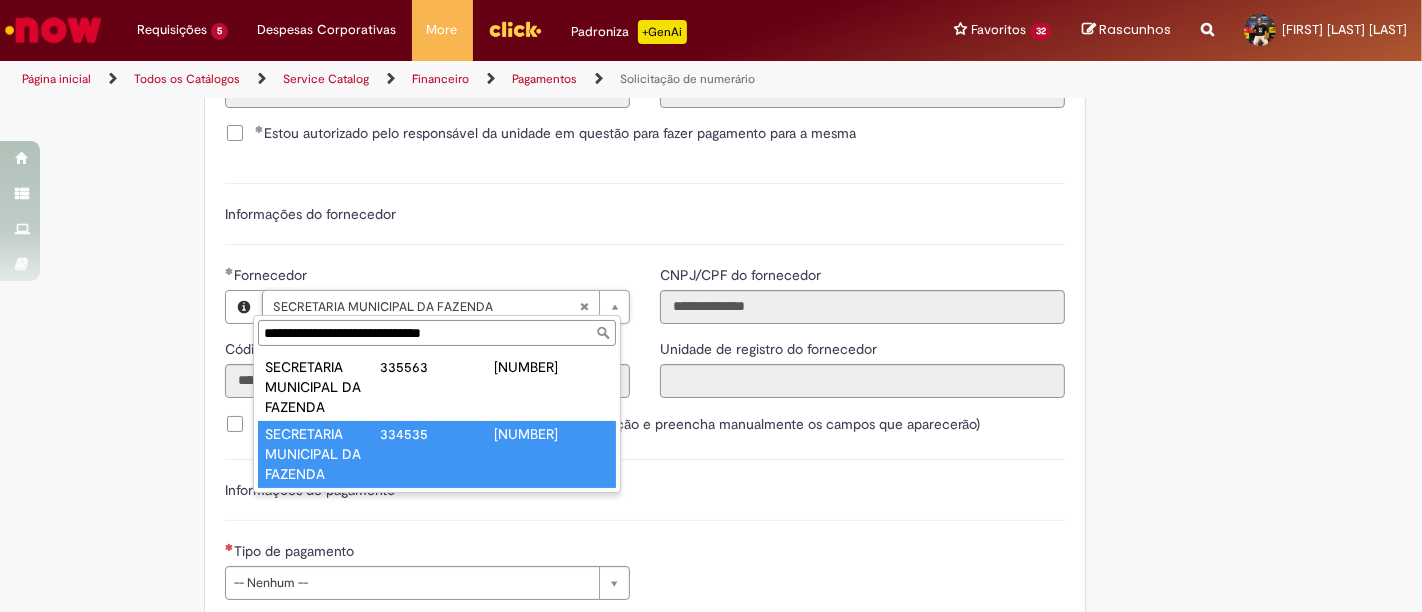 type on "**********" 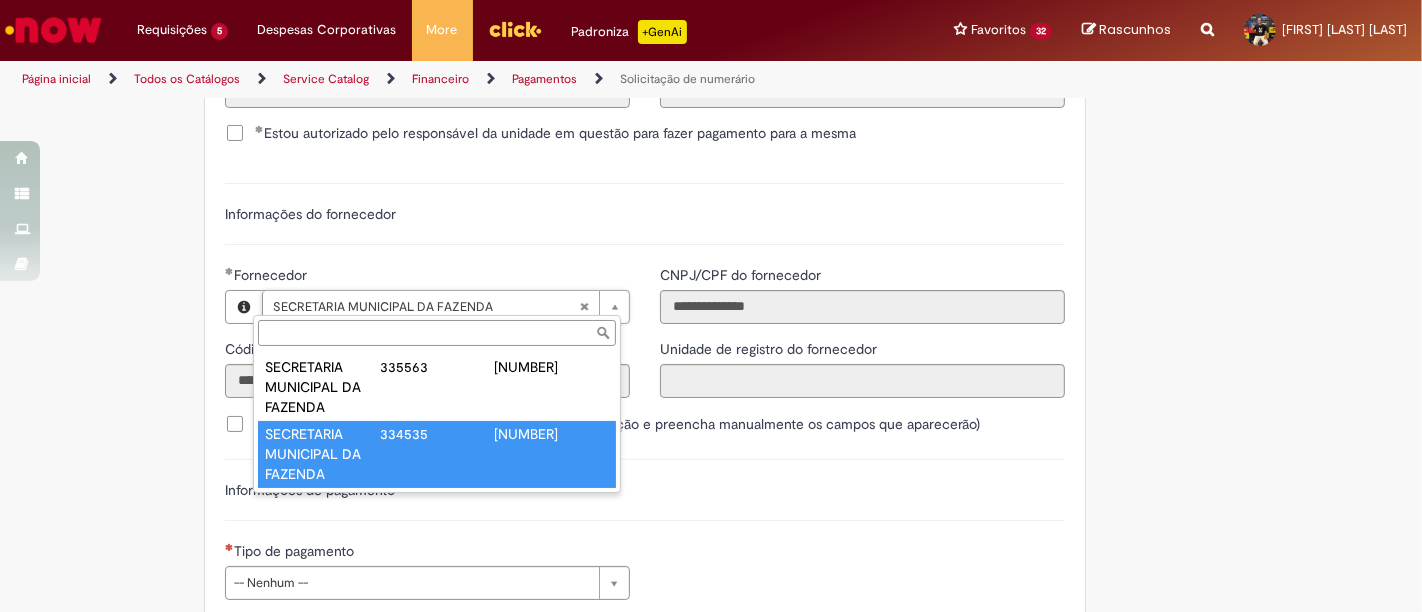 type on "******" 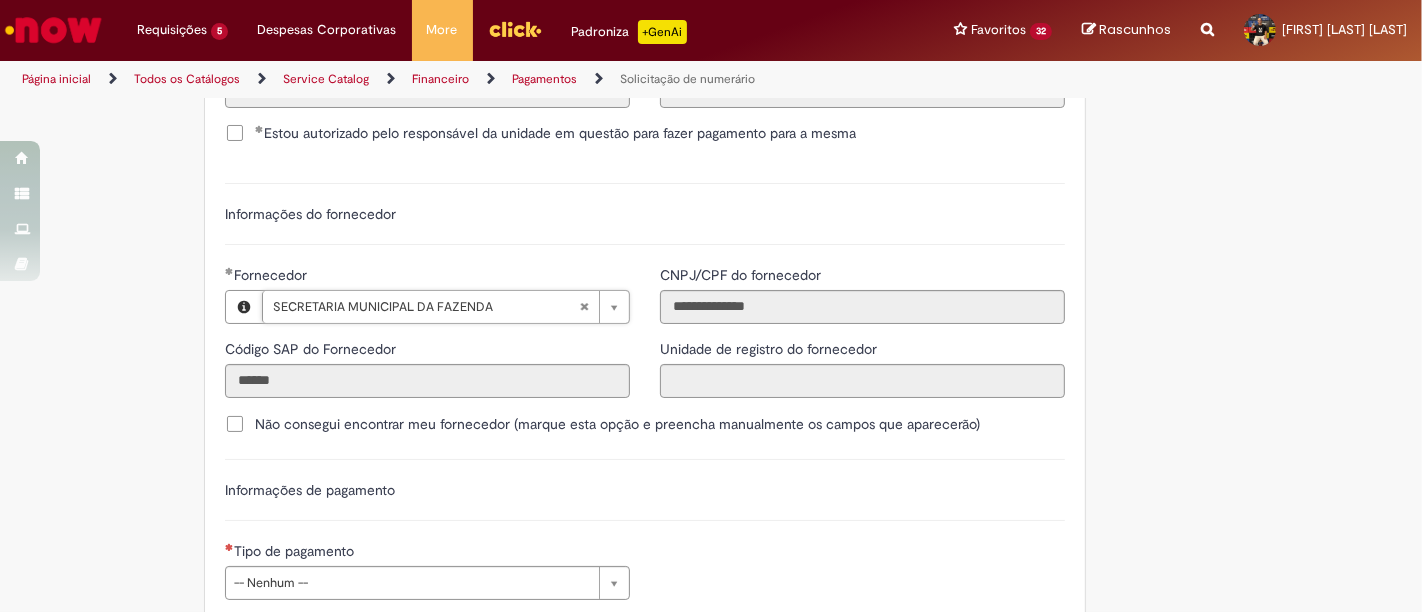 scroll, scrollTop: 0, scrollLeft: 243, axis: horizontal 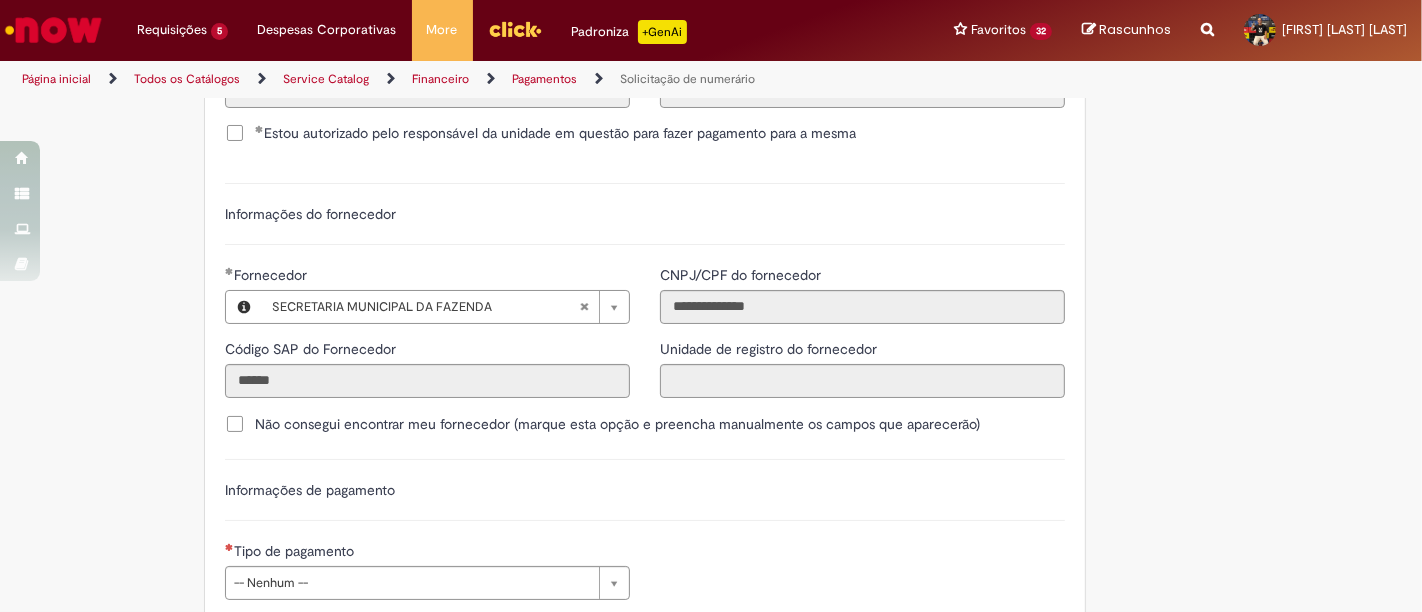 click on "Adicionar a Favoritos
Solicitação de numerário
Oferta para pagamentos em moeda nacional (BRL) que não caracterizem prestações de serviço, despesas operacionais ou suprimentos.
Orientações:
* SNS abertas de  Unidades tombadas  para o S4 Hana em nome de terceiros sem ID próprio Ambev (99....)  não poderão  ser atendidas por  limitação sistêmica.
*Após aprovação do chamado nossa automação roda nos horários:   >  9h, 10h, 13h, 15h, 18h.
* Para que a solicitação prossiga a etapa de Validação é necessário que o campo  "Favorecido"  tenha inserido um par interno (ID próprio Ambev) para que o Workday consiga ler a hierarquia de aprovação dele no SAP Hana.
Nesse sentido, ofertas abertas que tenham terceiros como Favorecidos  não poderão cumprir fluxo.
* A interface do sistema lê exclusivamente  competência da unidade" at bounding box center [711, -631] 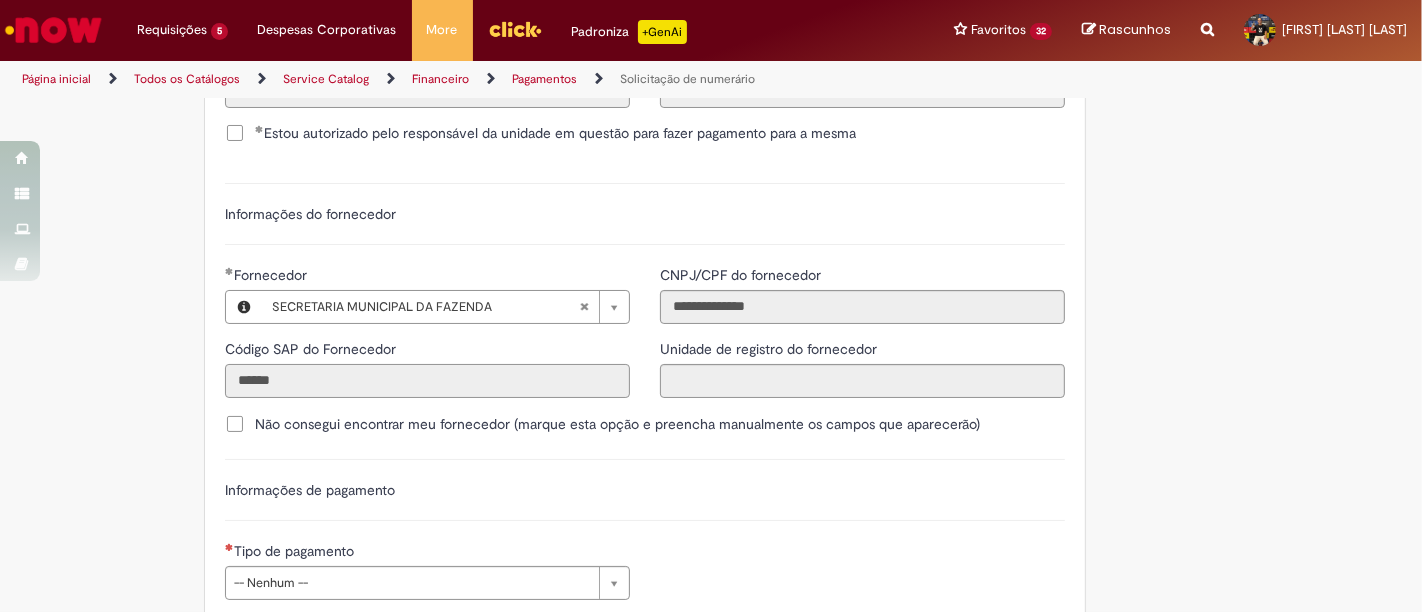 drag, startPoint x: 284, startPoint y: 380, endPoint x: 220, endPoint y: 380, distance: 64 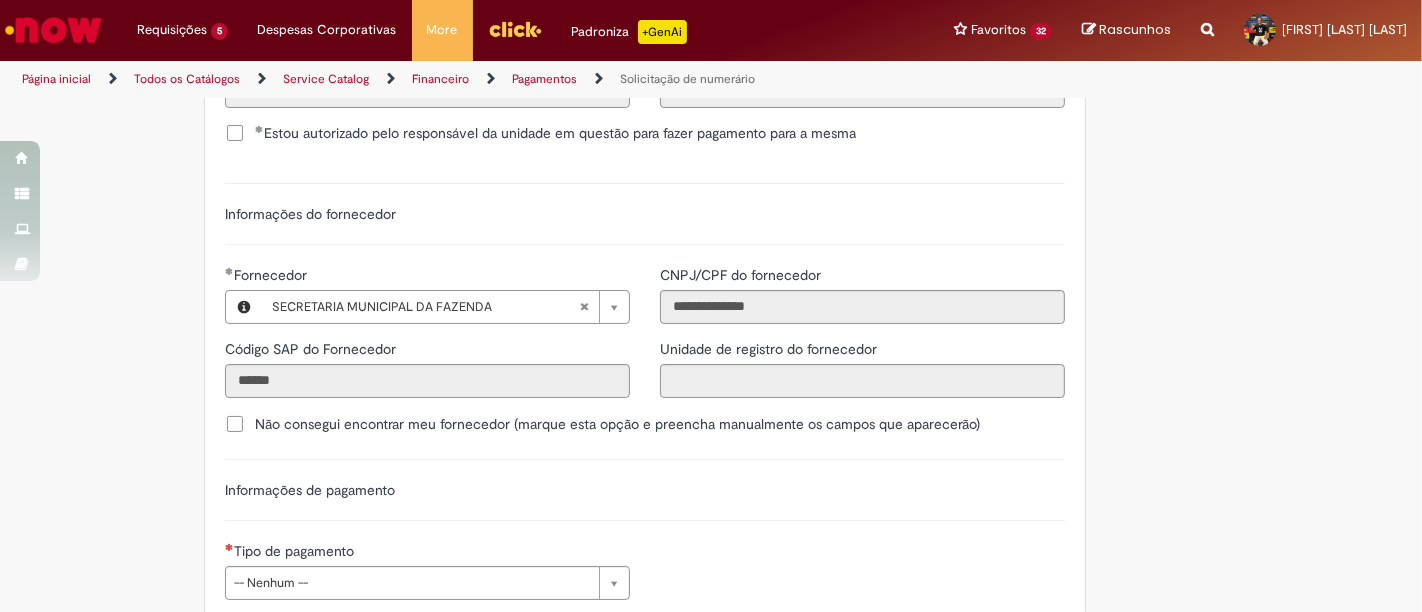 type 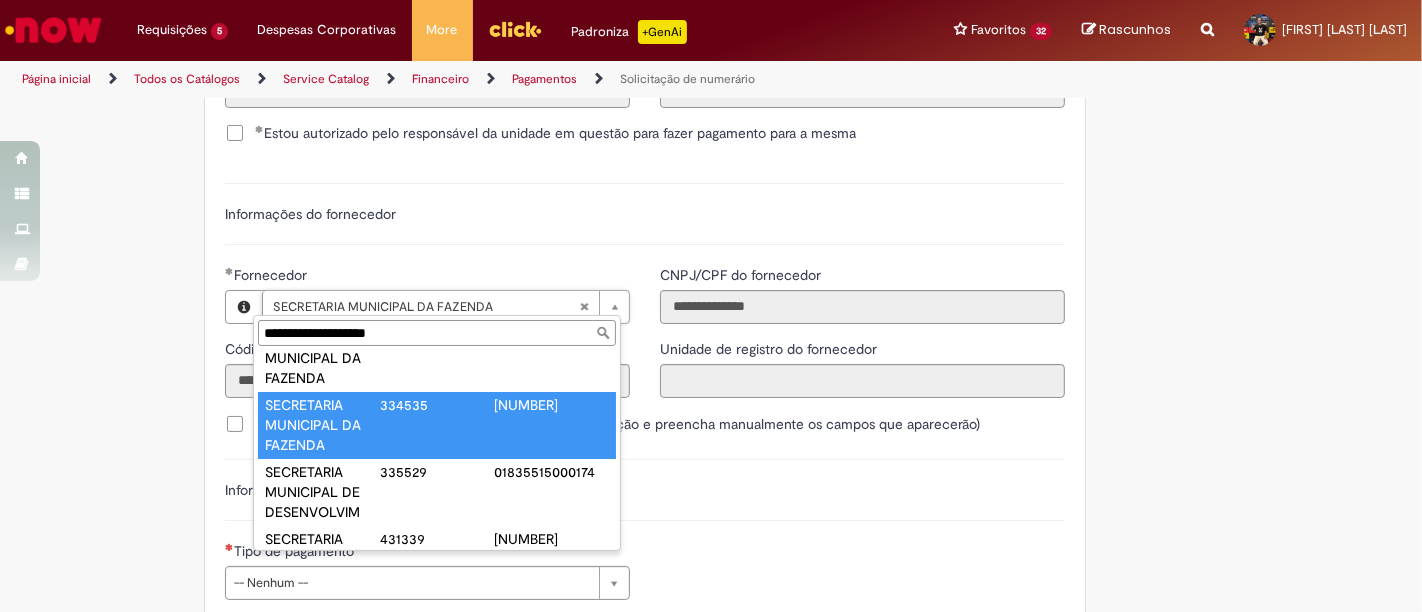 scroll, scrollTop: 0, scrollLeft: 0, axis: both 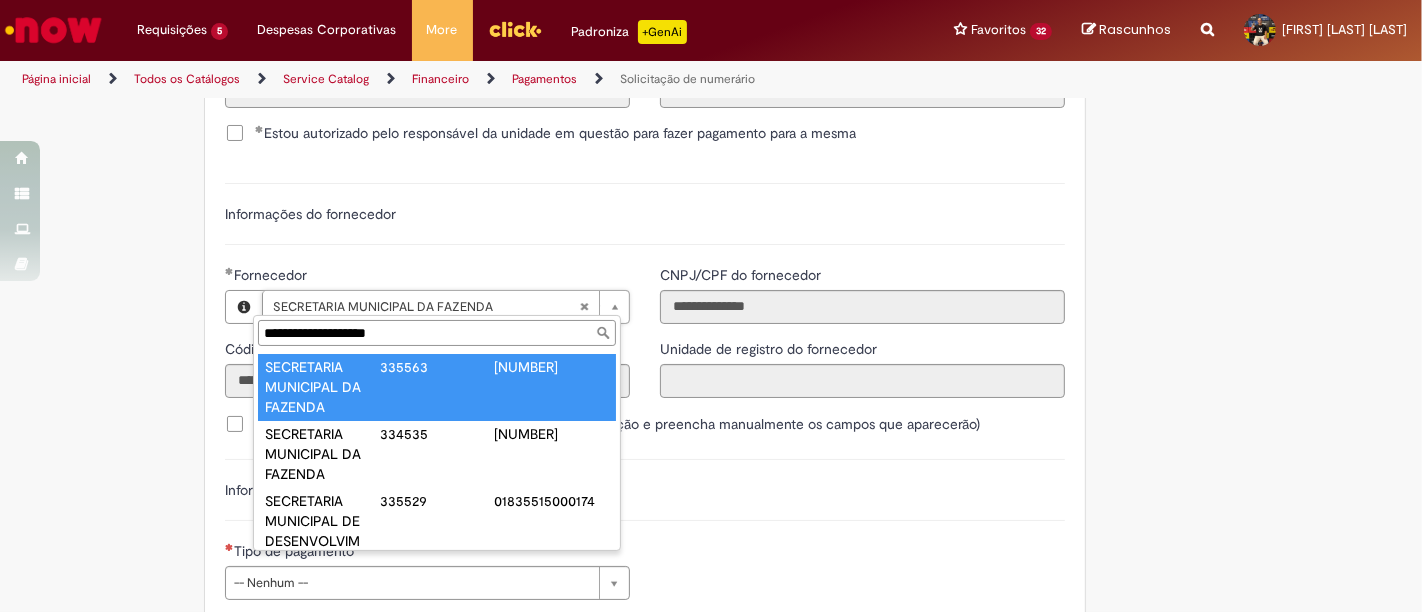 type on "**********" 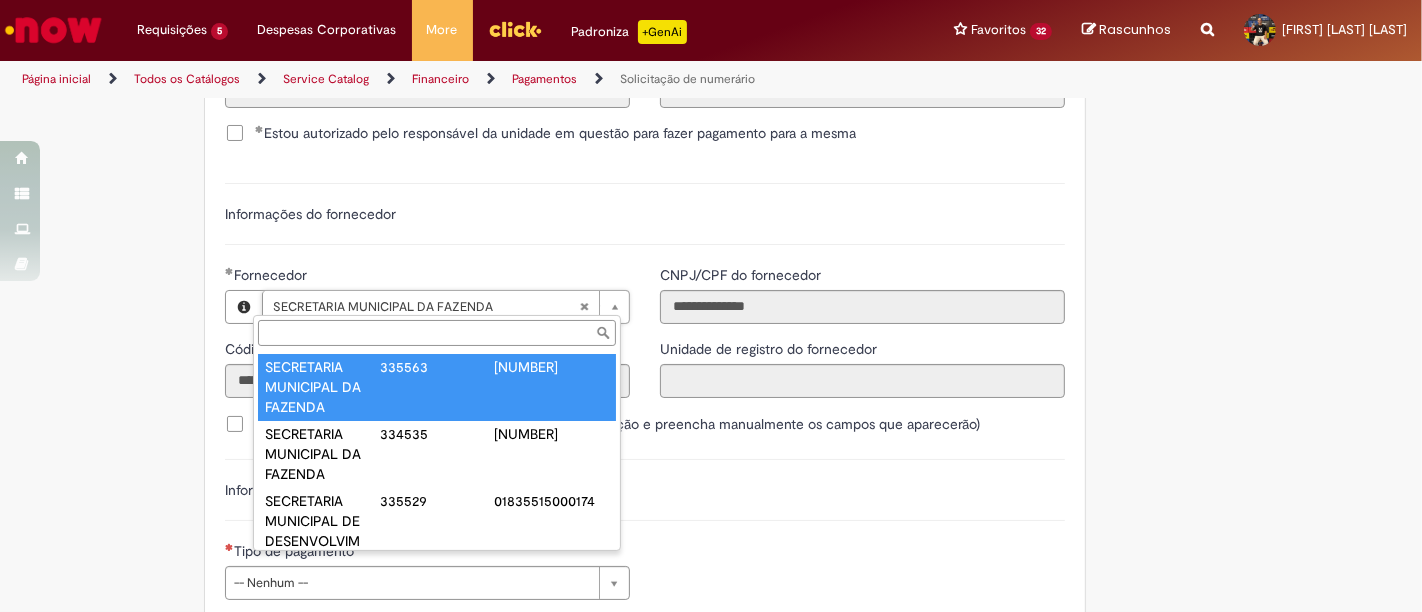 type on "******" 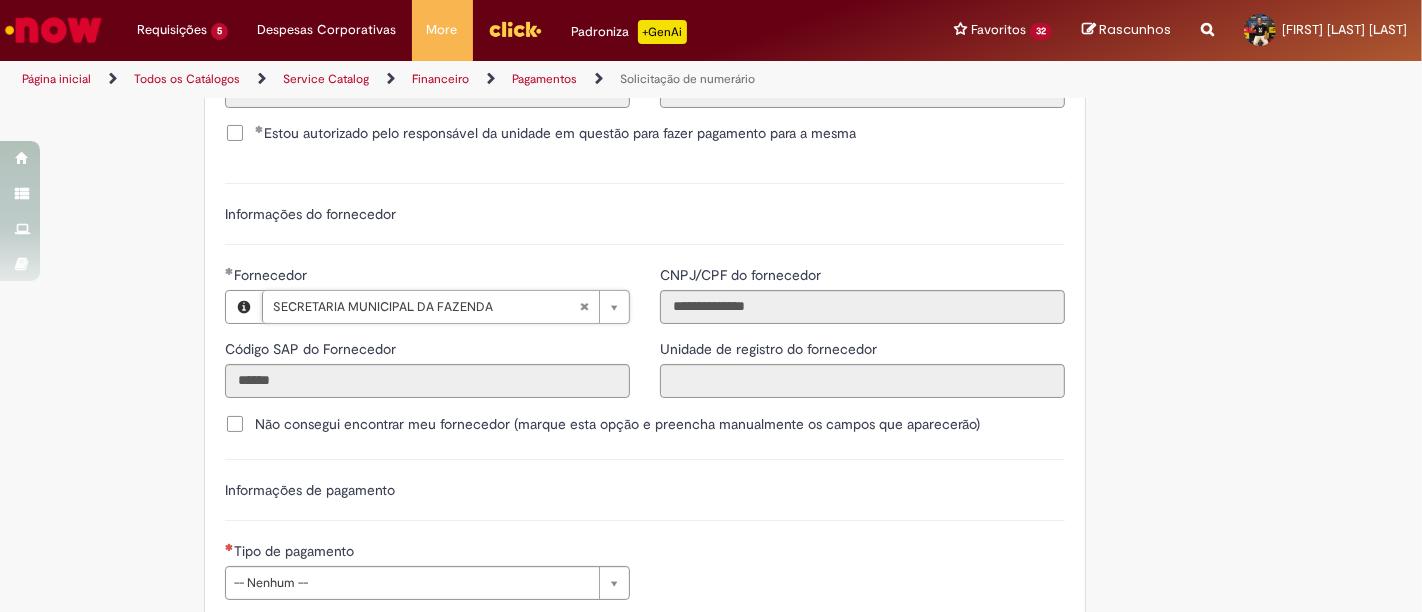 scroll, scrollTop: 0, scrollLeft: 243, axis: horizontal 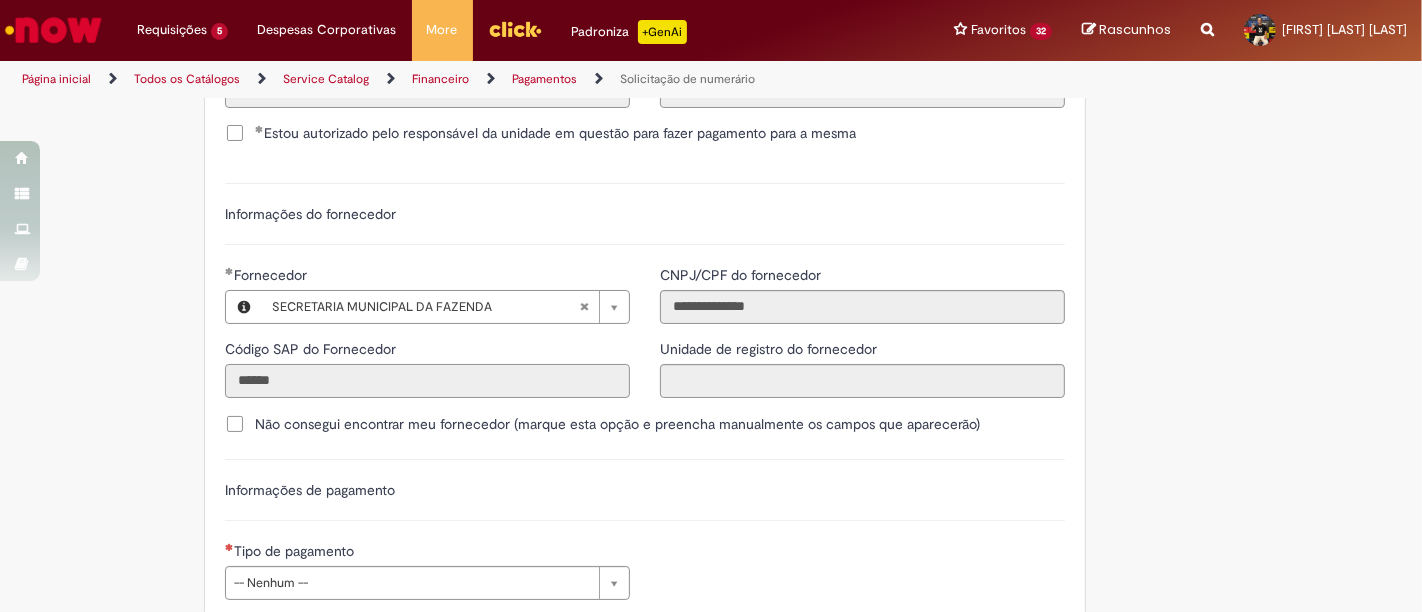 drag, startPoint x: 278, startPoint y: 374, endPoint x: 204, endPoint y: 372, distance: 74.02702 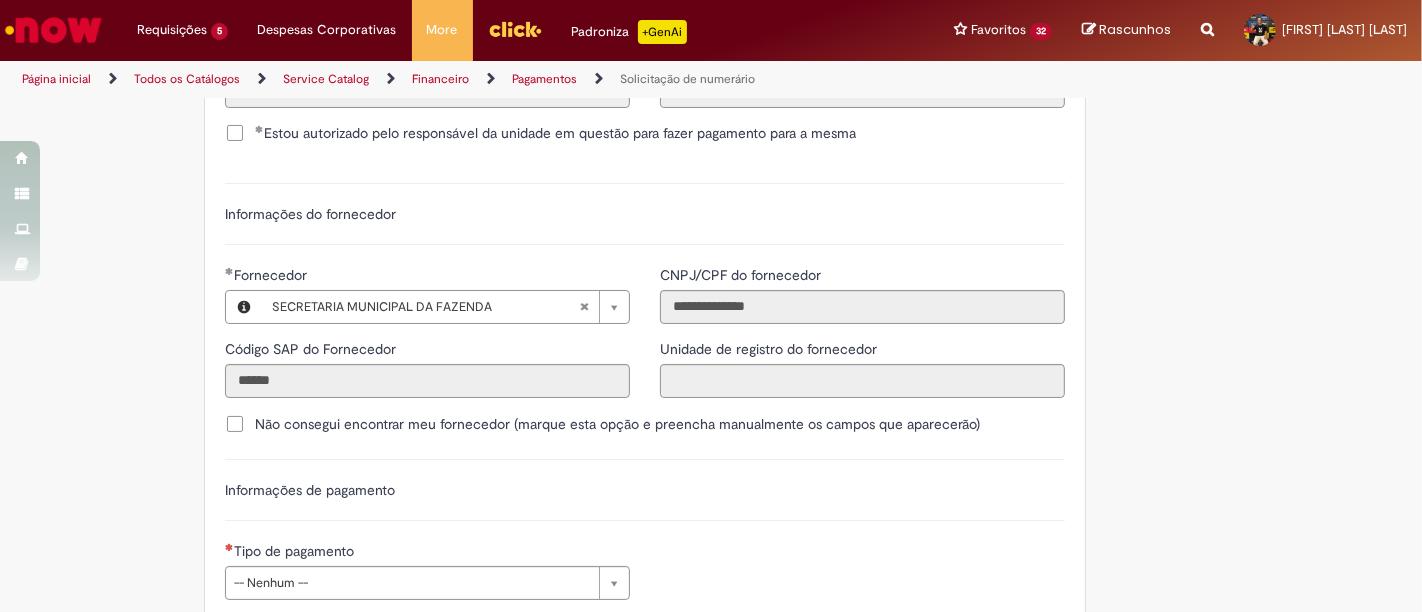 click on "Atenção Por favor, atente-se aos dados informados, pois caso exista alguma divergência entre o Código SAP e o CNPJ/CPF do fornecedor,  o documento SAP não será gerado na etapa da automação .  Não consegui encontrar meu fornecedor (marque esta opção e preencha manualmente os campos que aparecerão) Informações de pagamento" at bounding box center (645, 477) 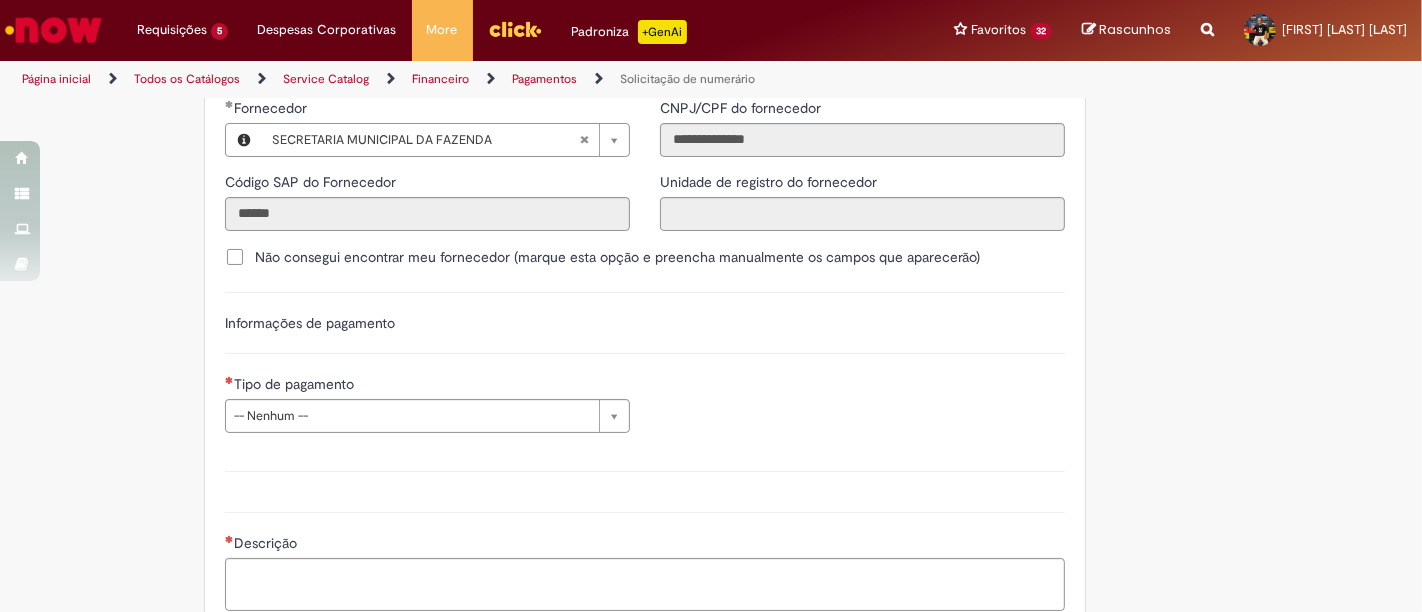 scroll, scrollTop: 2708, scrollLeft: 0, axis: vertical 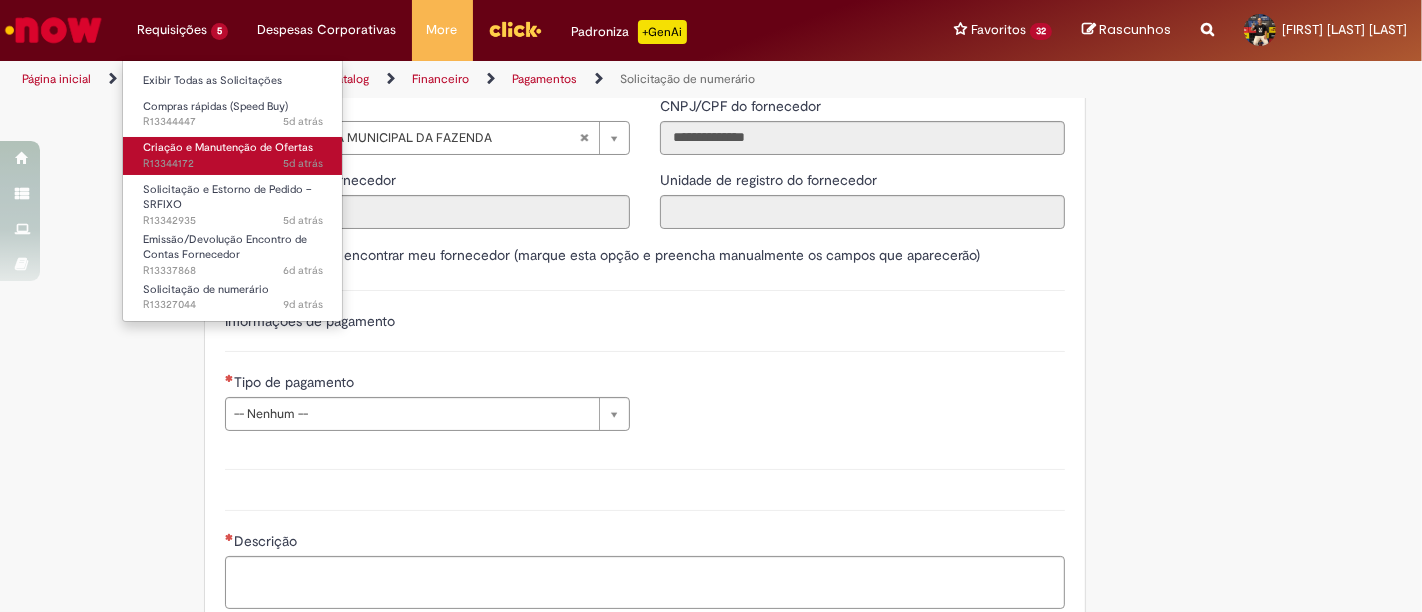 click on "Criação e Manutenção de Ofertas" at bounding box center (228, 147) 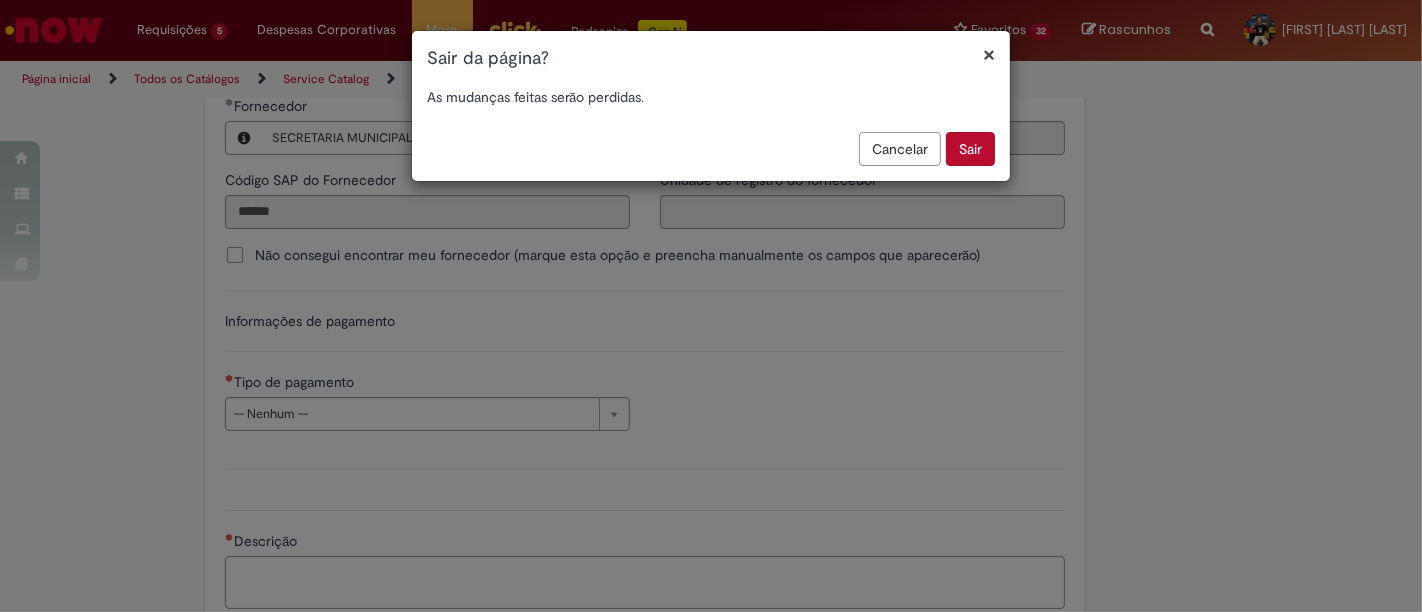 click on "Sair" at bounding box center [970, 149] 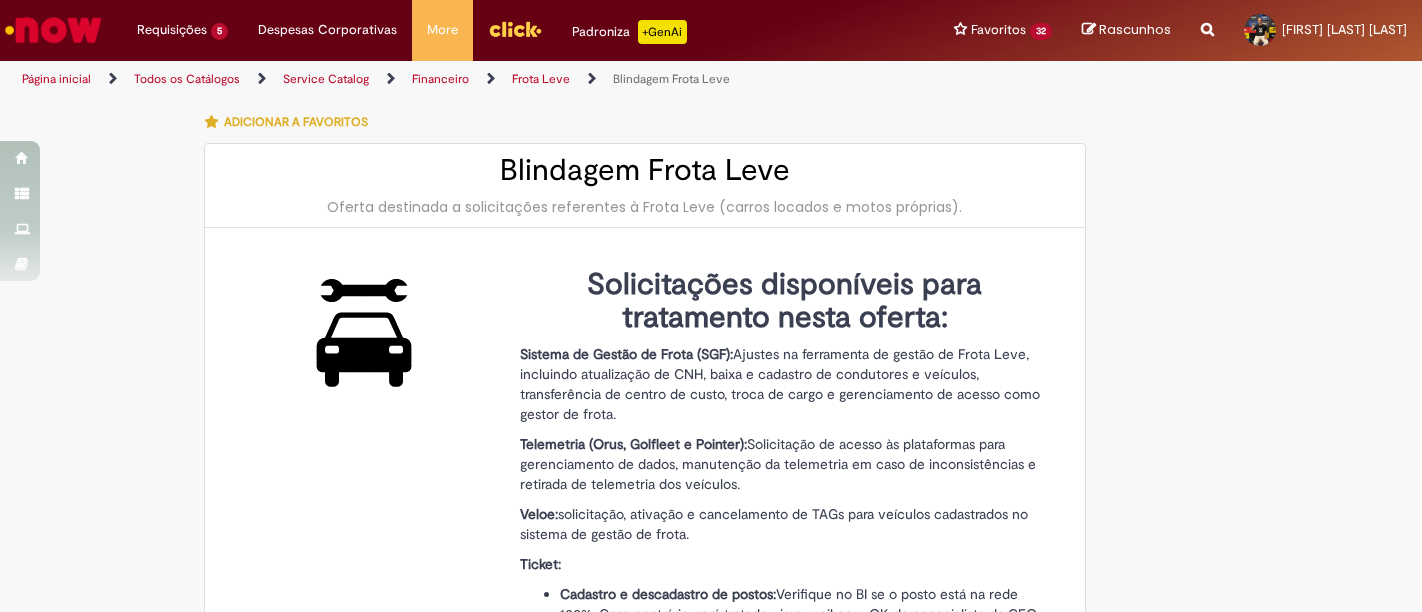 select on "***" 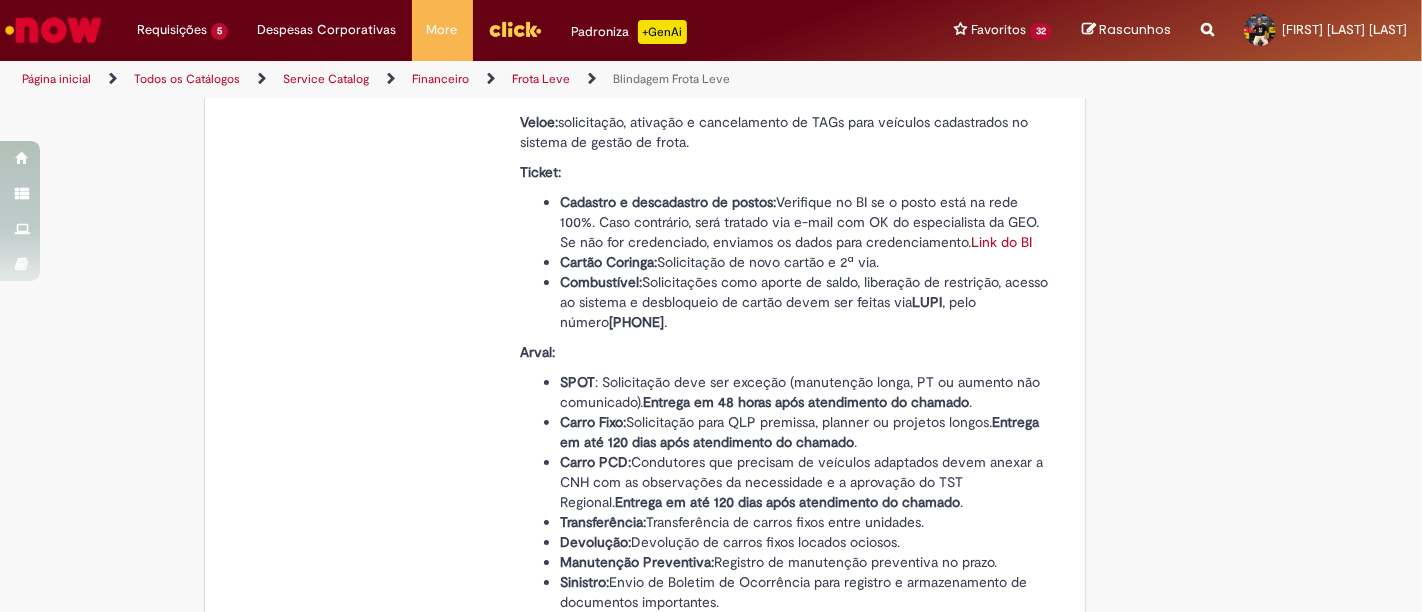 scroll, scrollTop: 0, scrollLeft: 0, axis: both 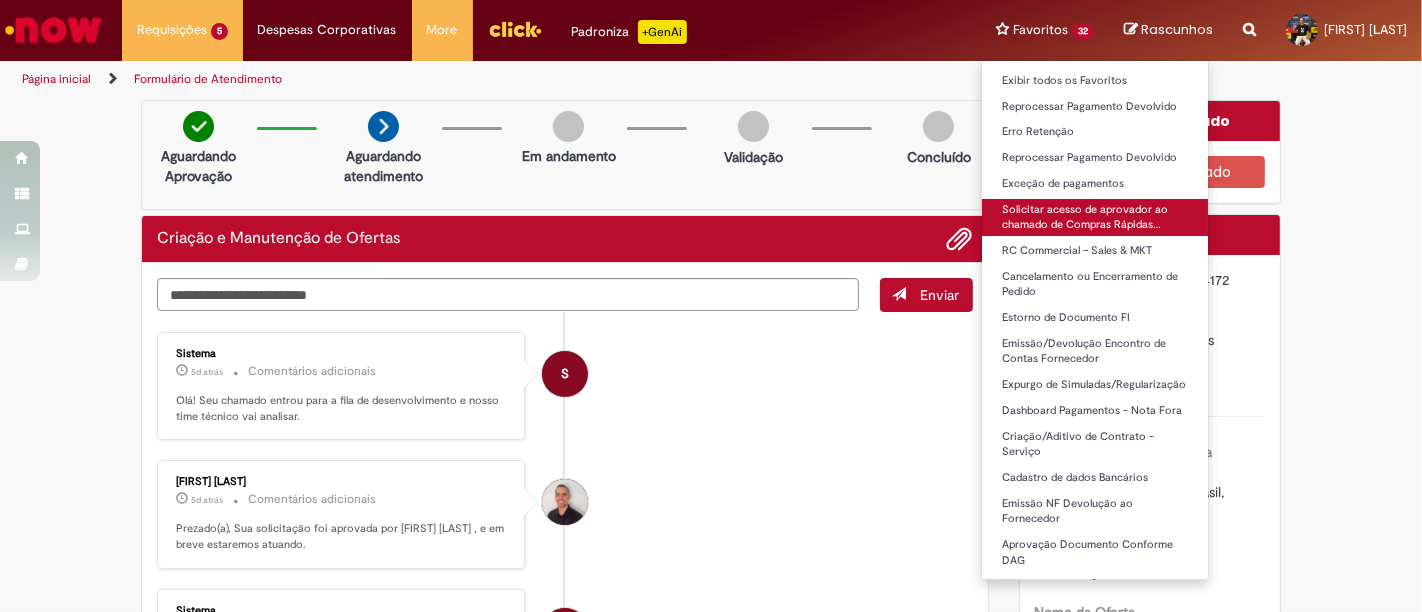 click on "Solicitar acesso de aprovador ao chamado de Compras Rápidas…" at bounding box center [1095, 217] 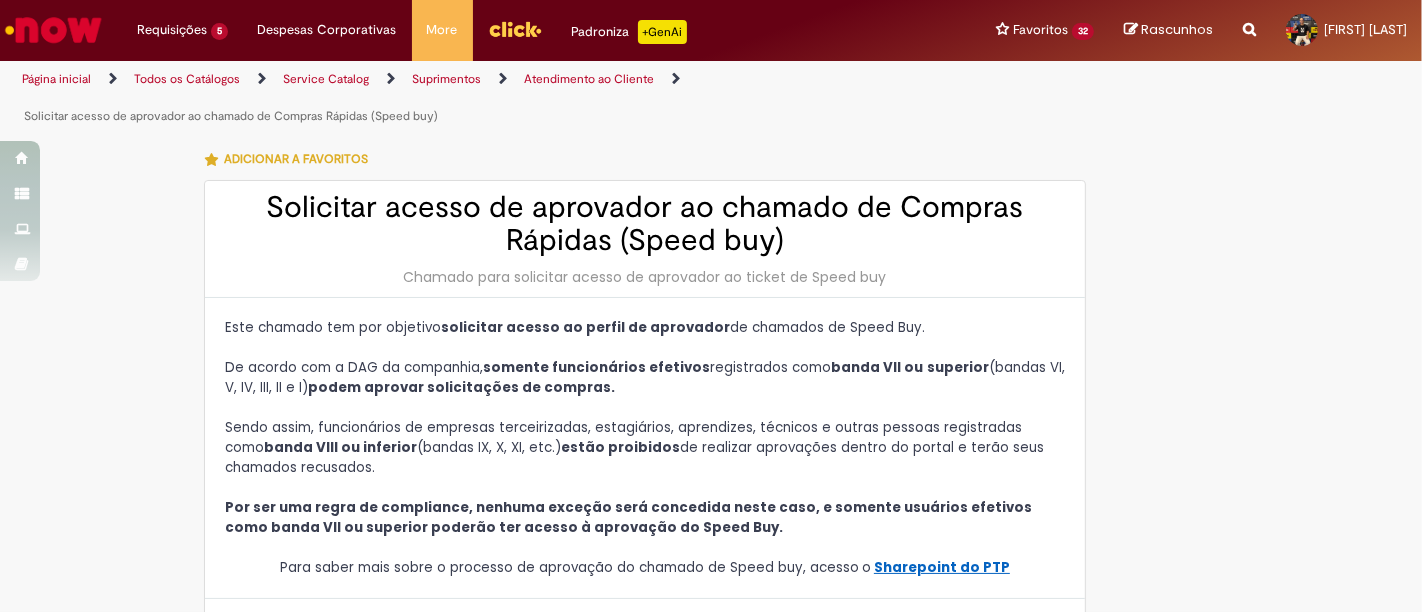 type on "********" 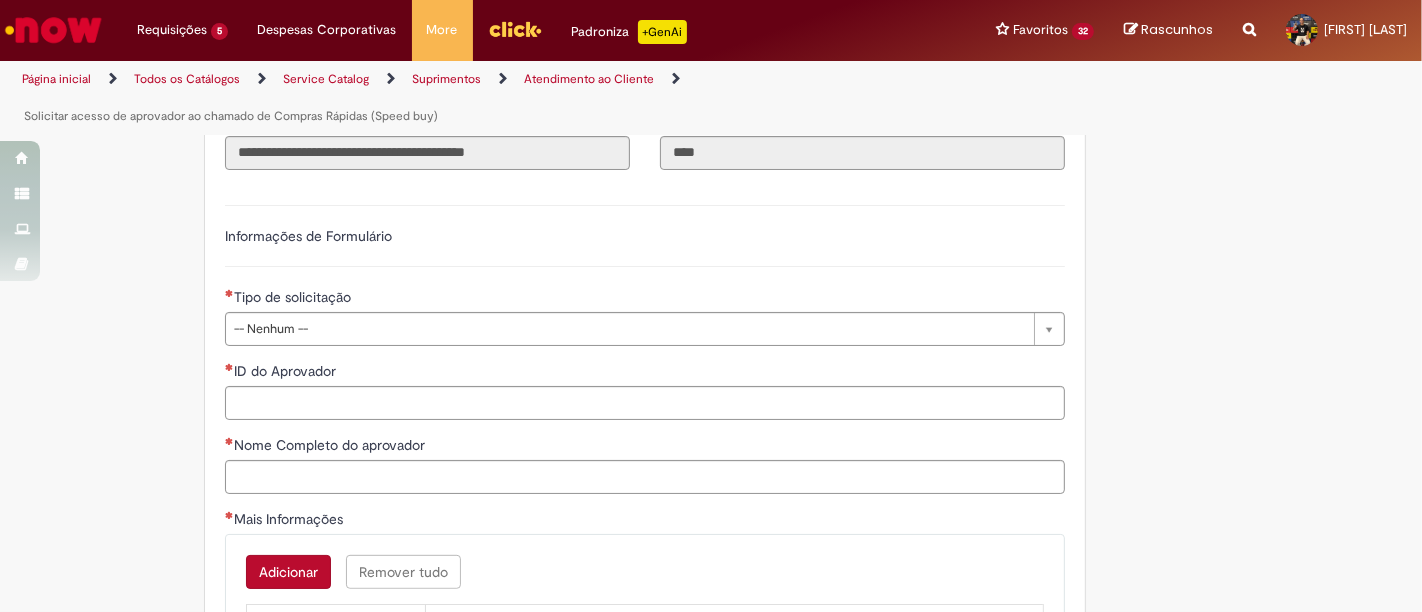 scroll, scrollTop: 728, scrollLeft: 0, axis: vertical 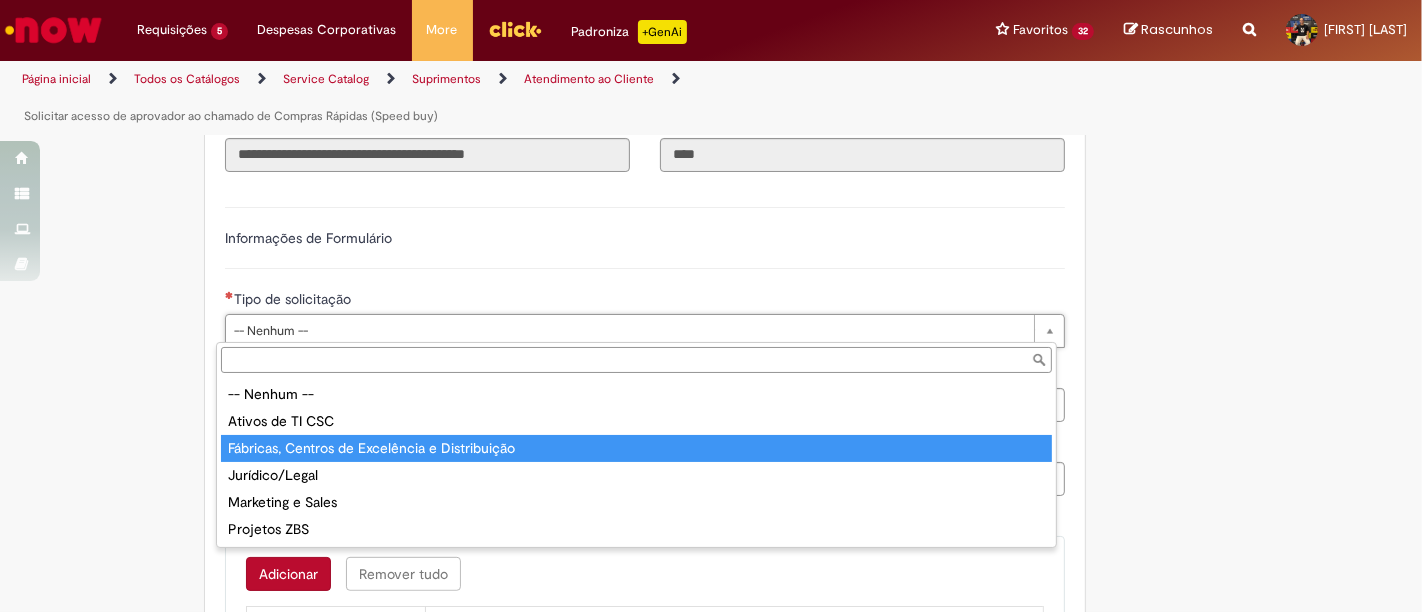 type on "**********" 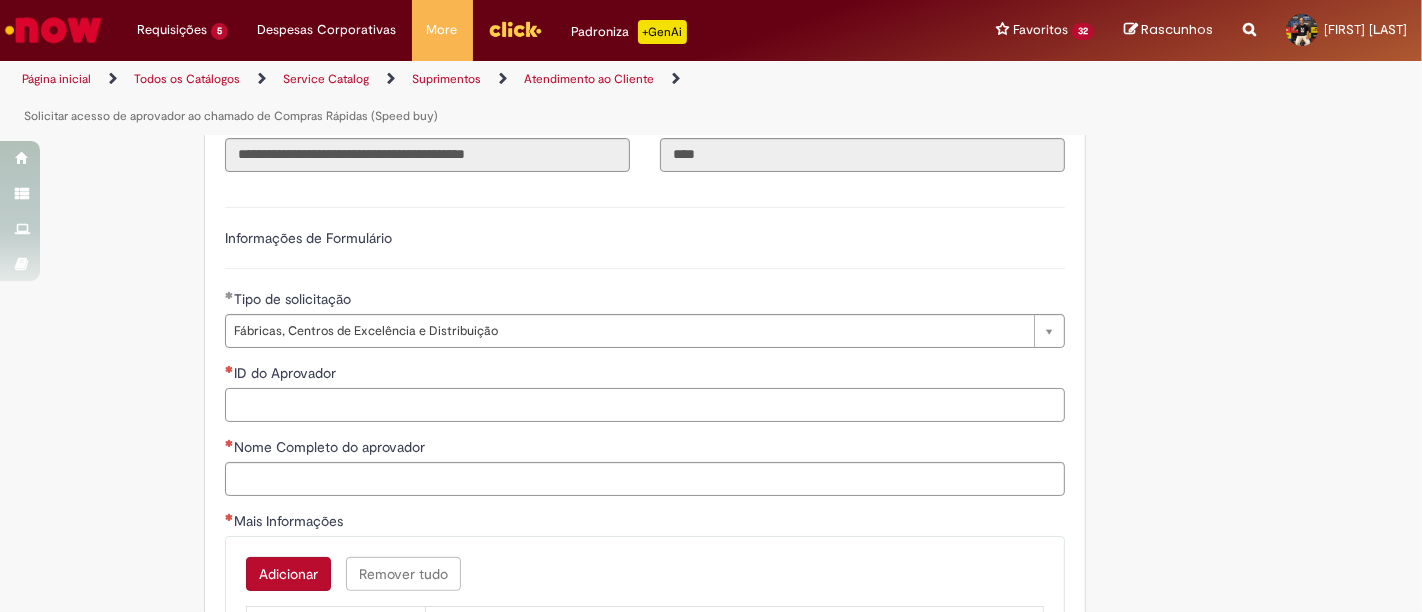 click on "ID do Aprovador" at bounding box center [645, 405] 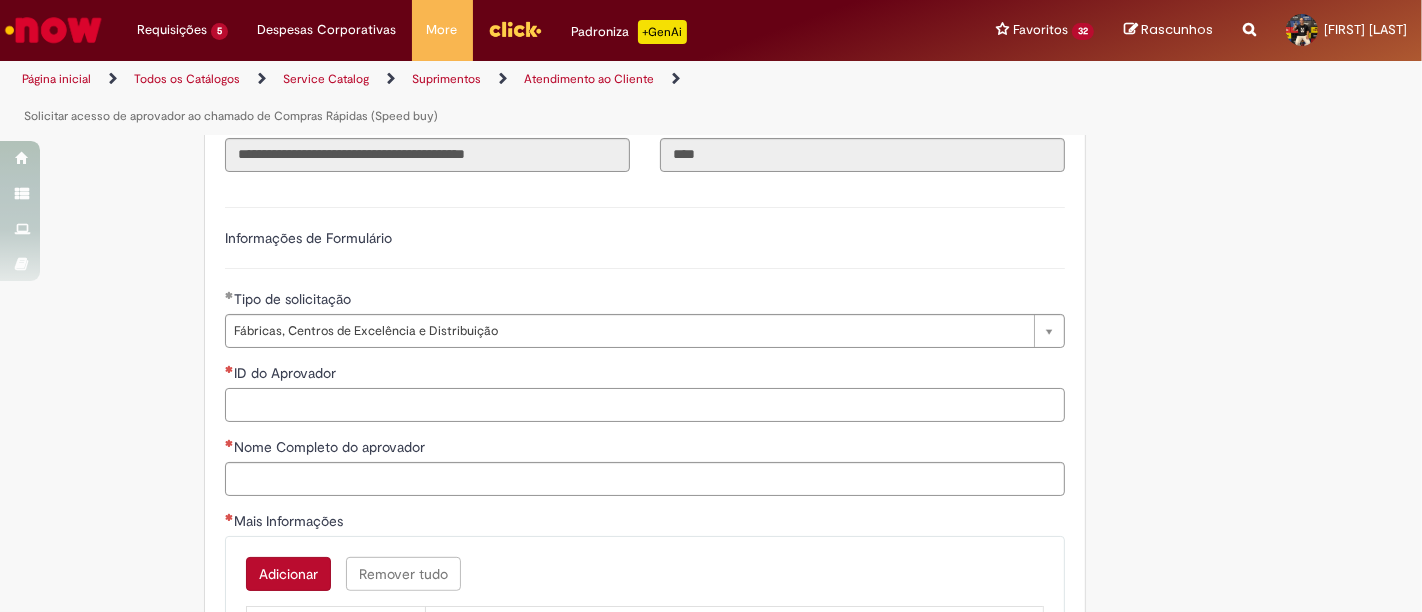 paste on "**********" 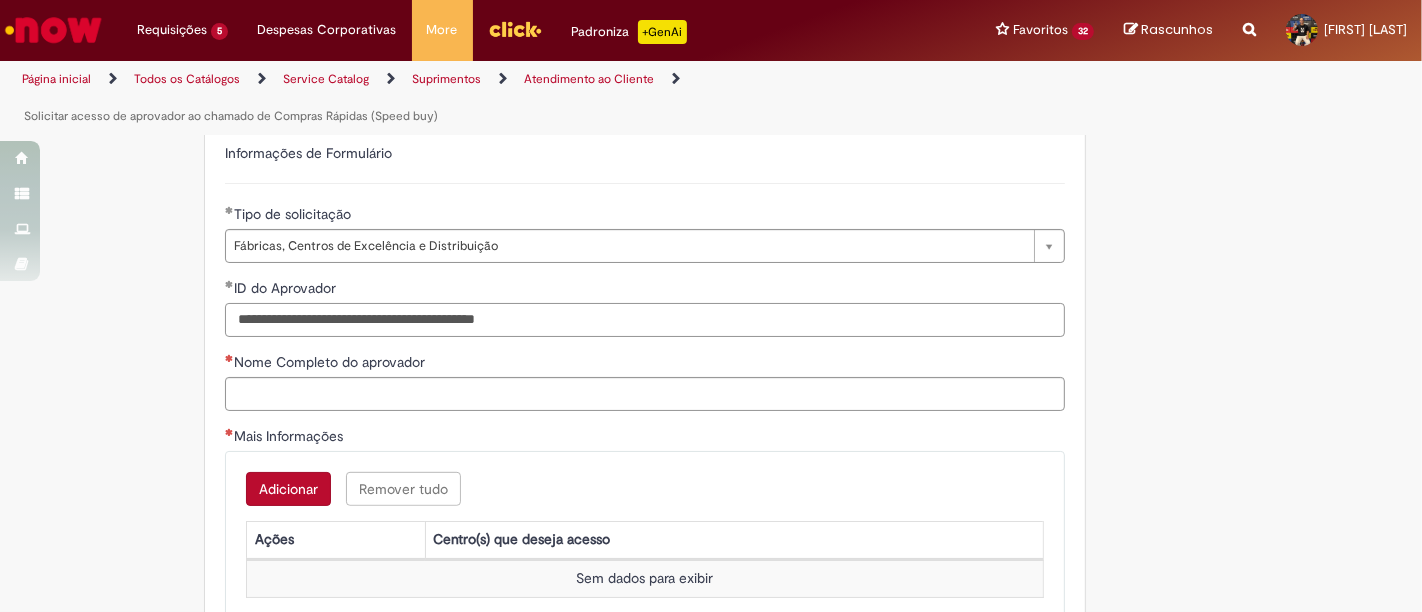 scroll, scrollTop: 817, scrollLeft: 0, axis: vertical 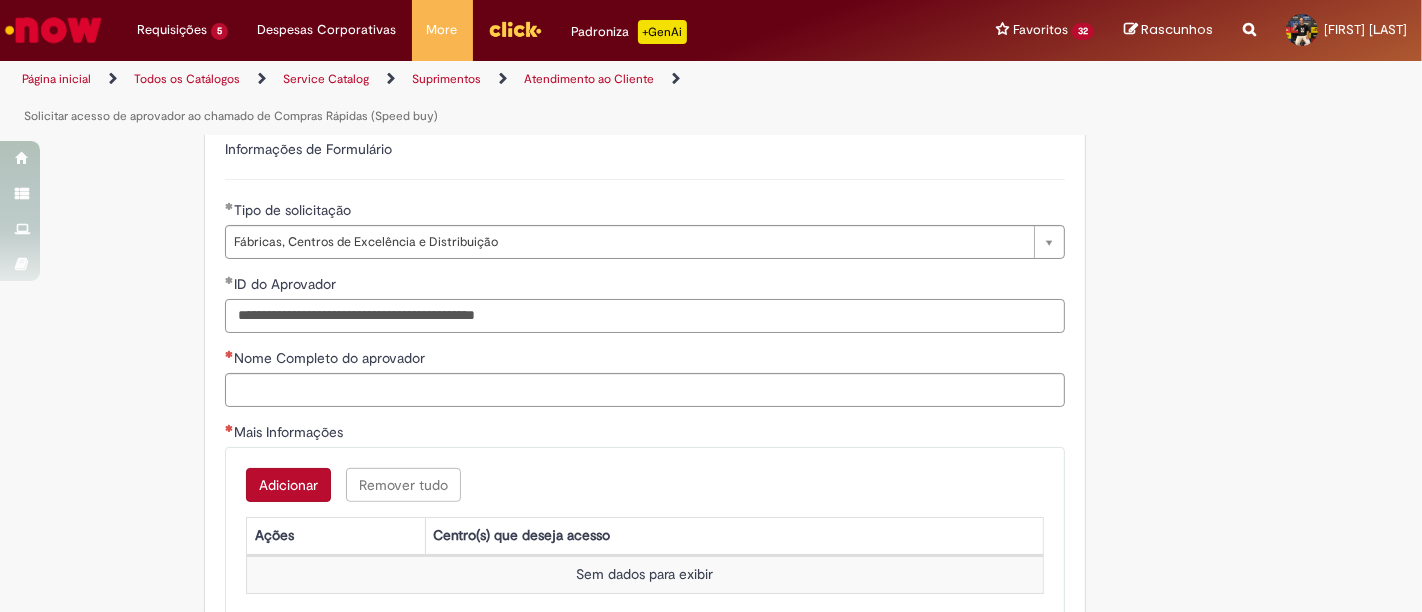click on "**********" at bounding box center [645, 316] 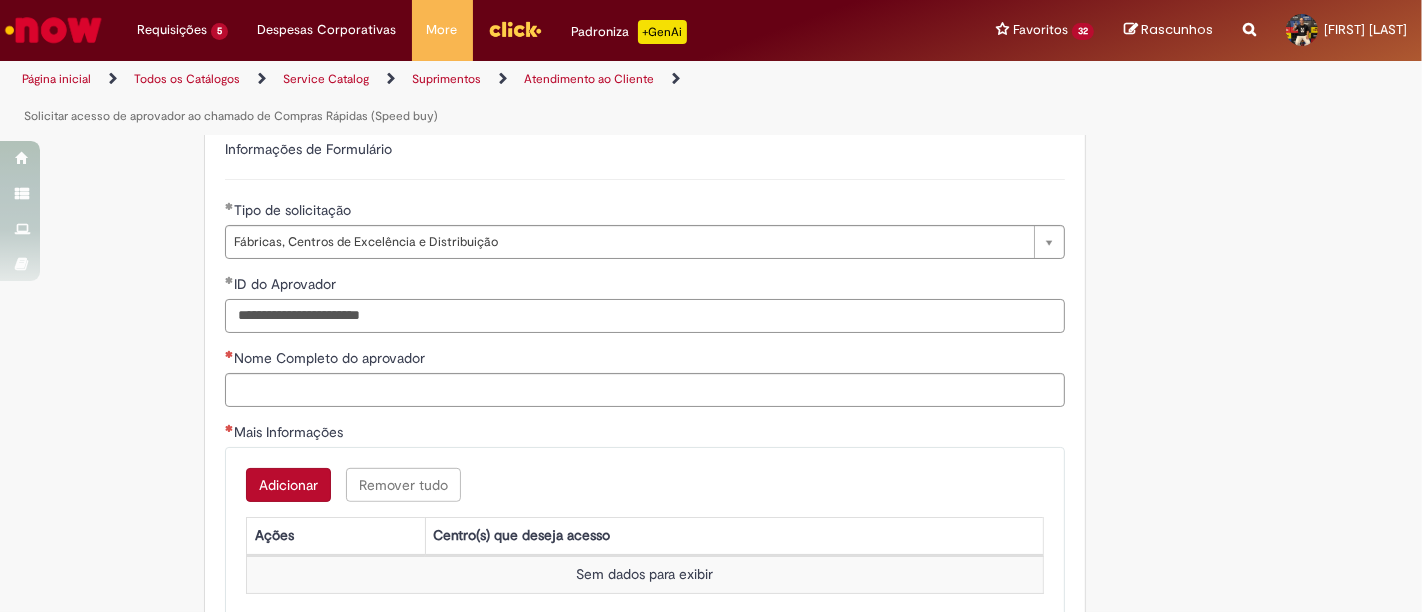 type on "**********" 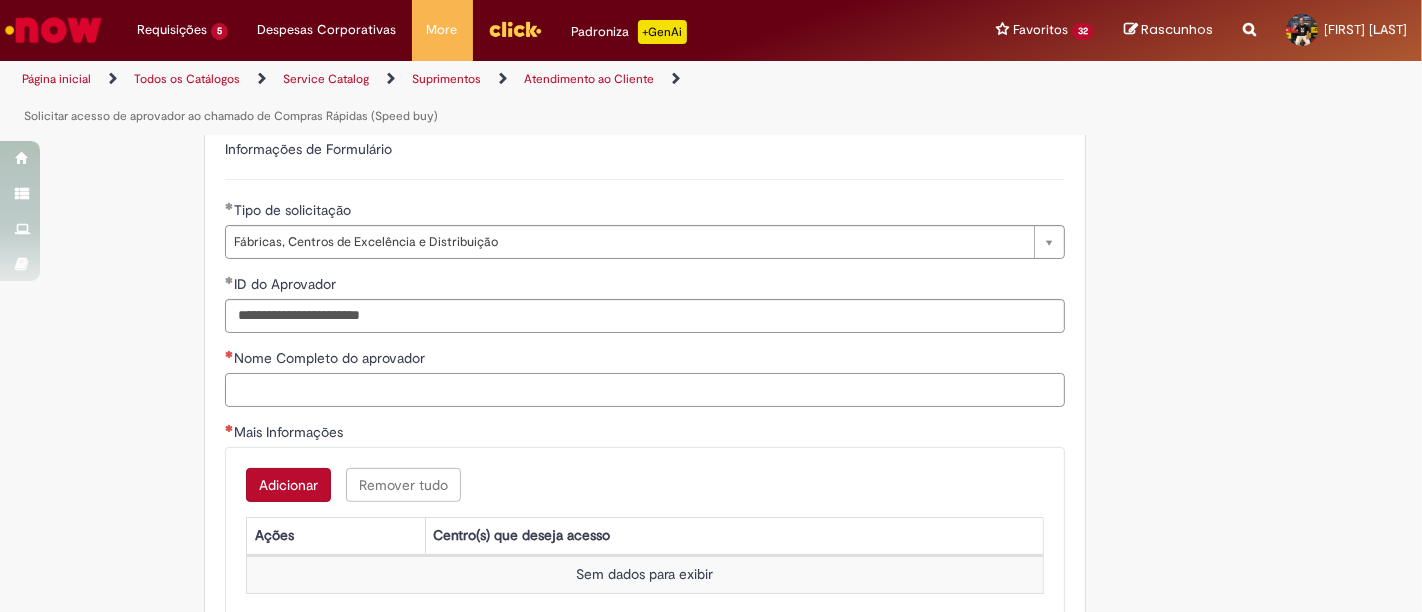 type 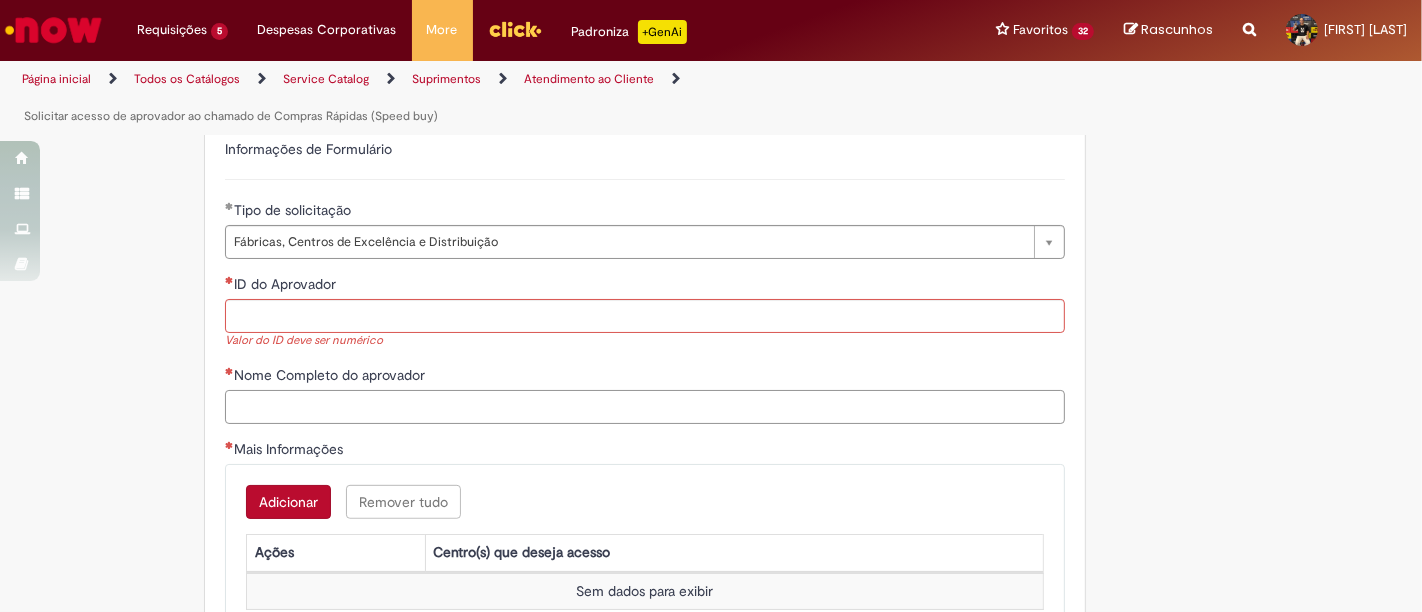 paste on "**********" 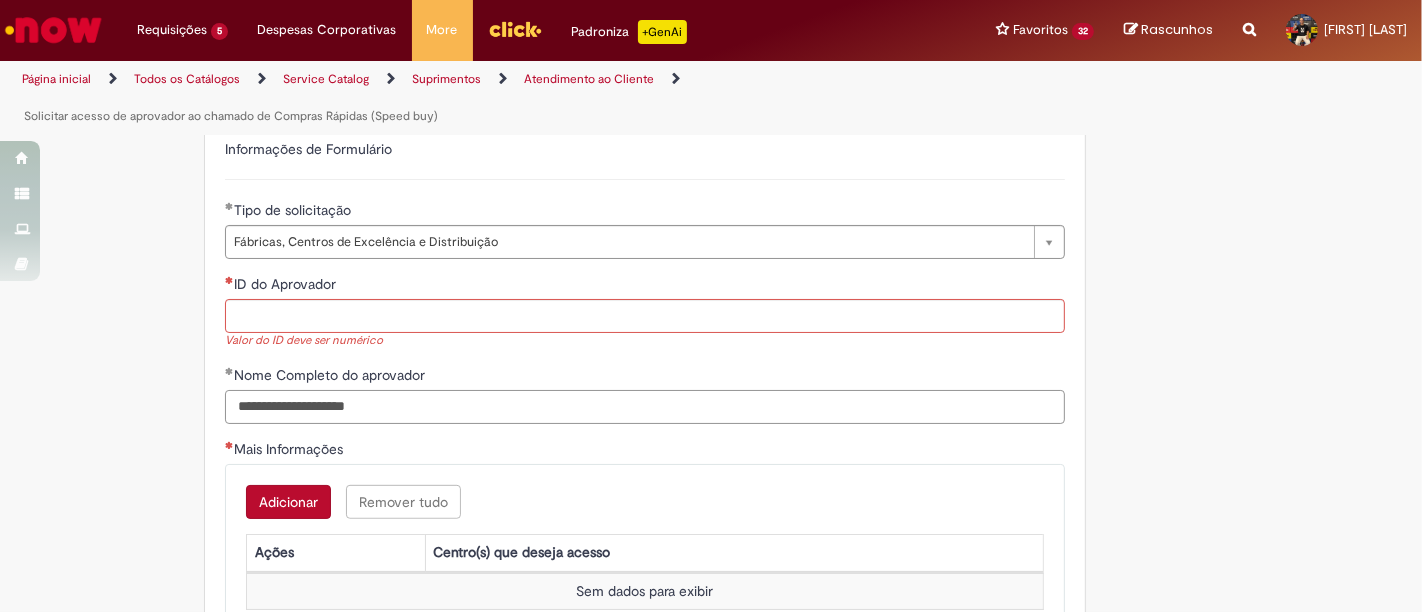 type on "**********" 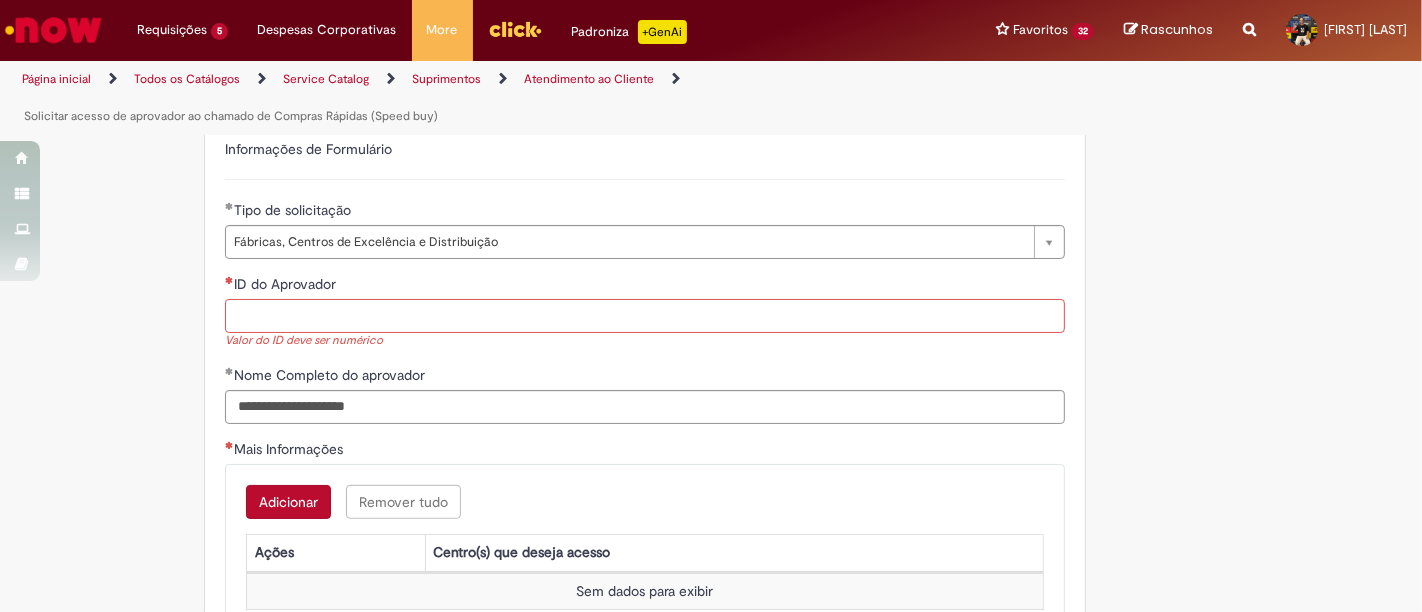 click on "ID do Aprovador" at bounding box center (645, 316) 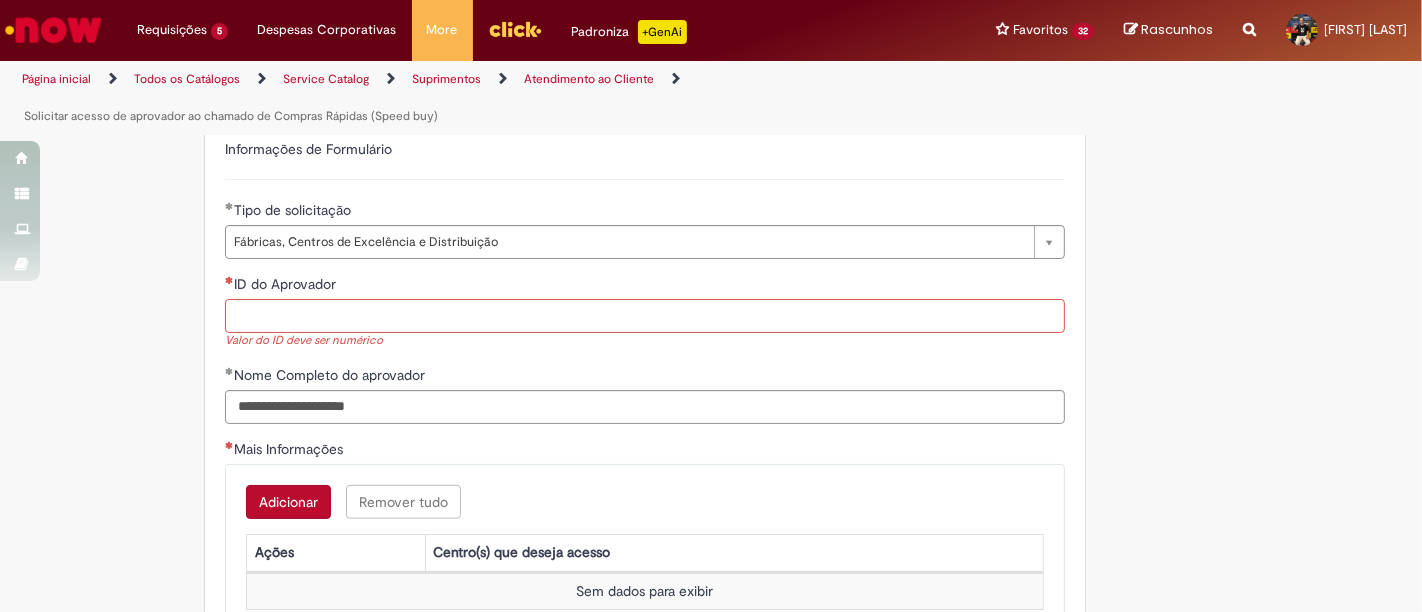 paste on "**********" 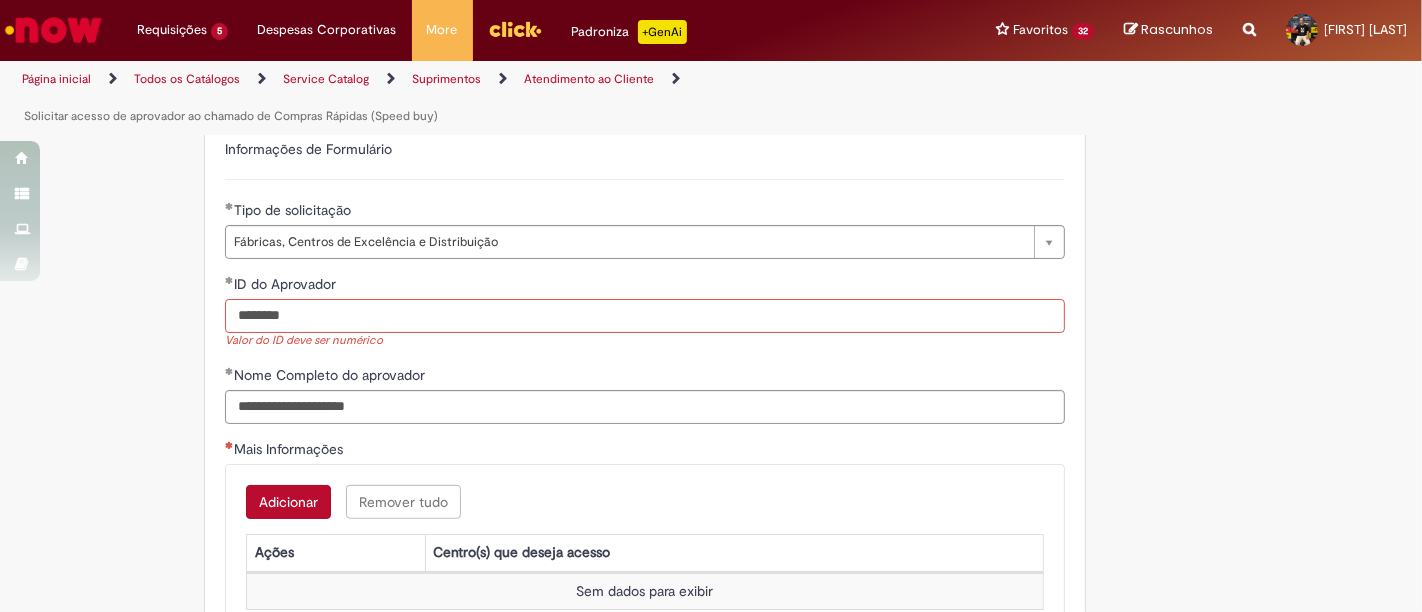 type on "********" 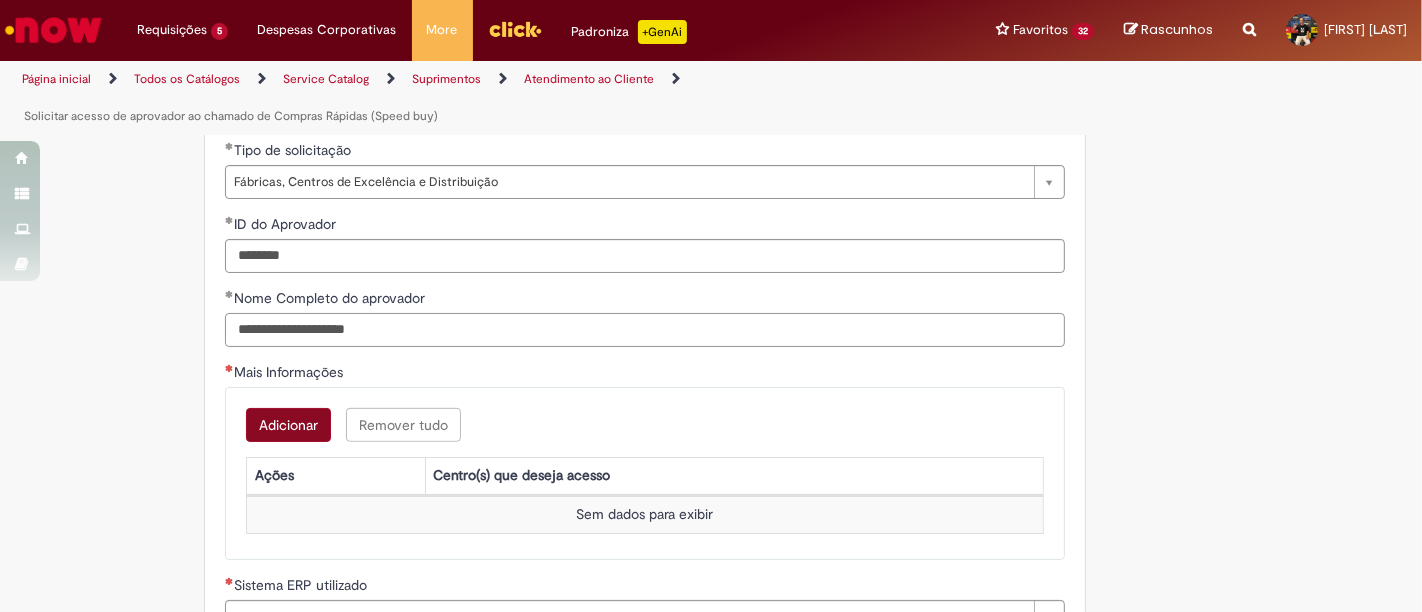 scroll, scrollTop: 877, scrollLeft: 0, axis: vertical 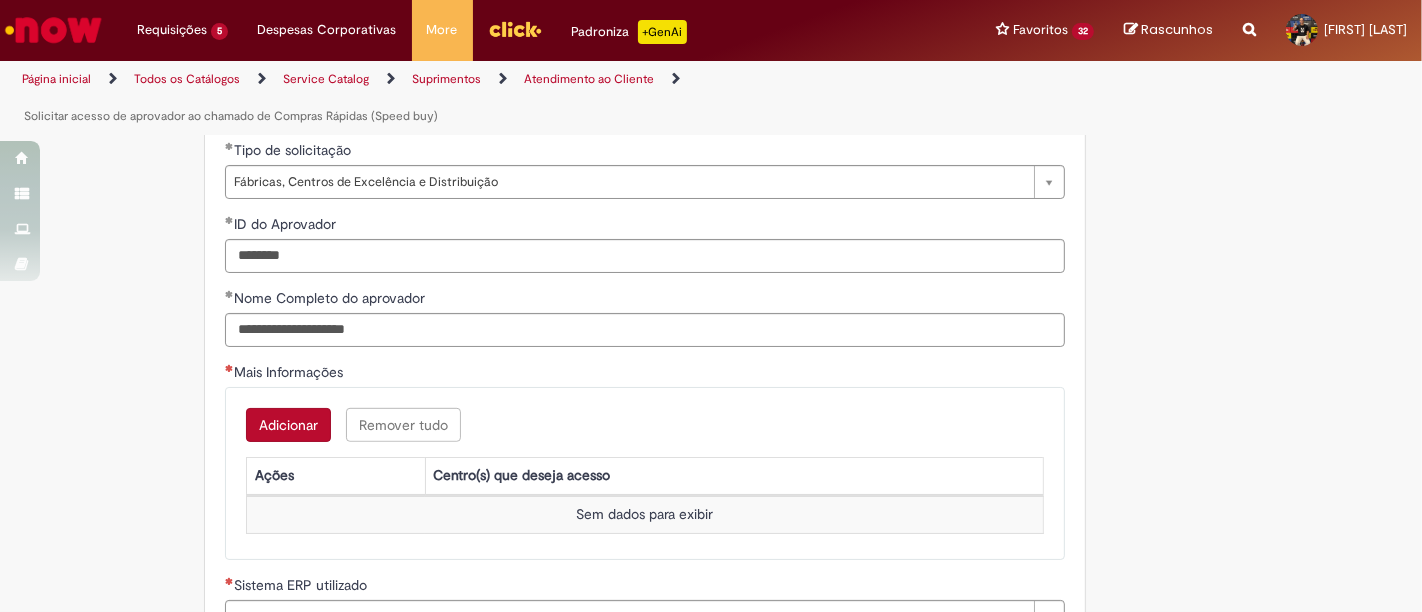 click on "Adicionar" at bounding box center [288, 425] 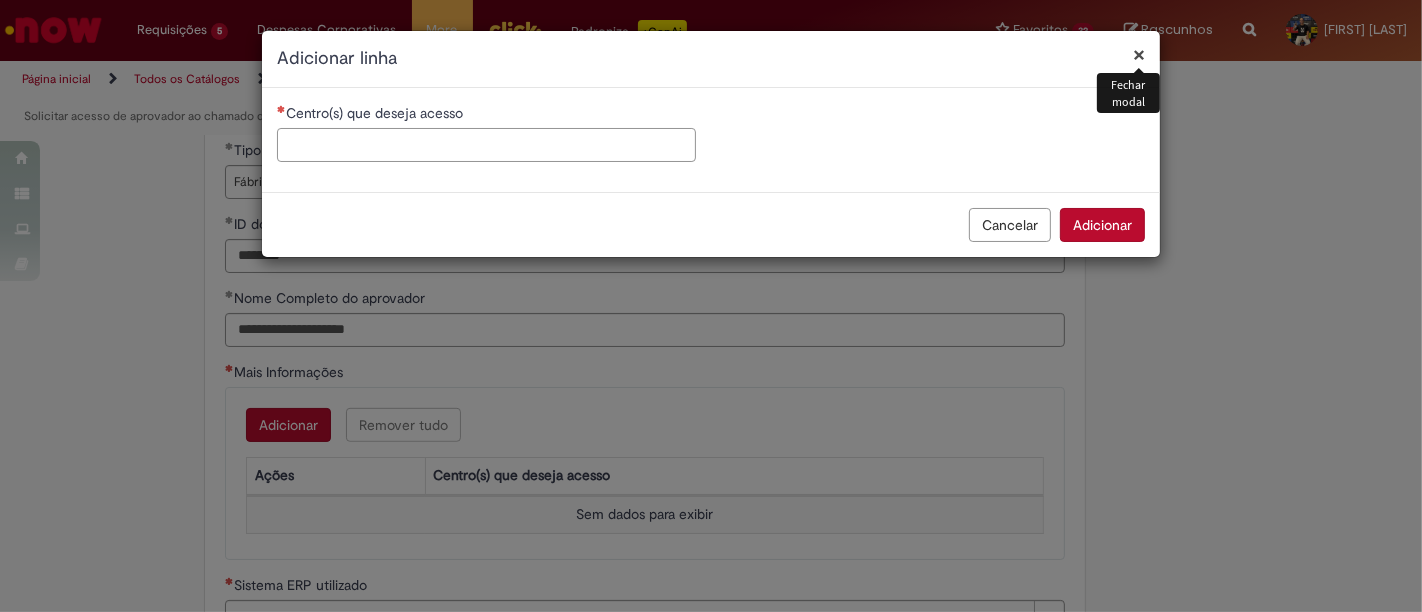 click on "Centro(s) que deseja acesso" at bounding box center [486, 145] 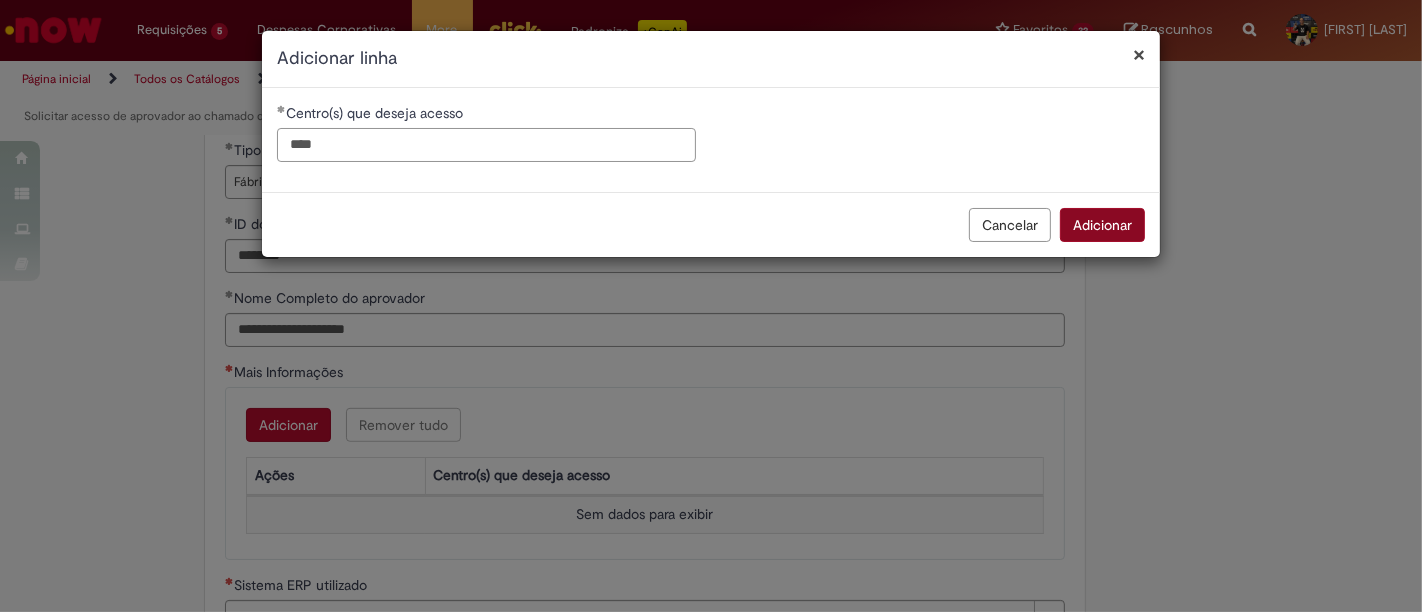 type on "****" 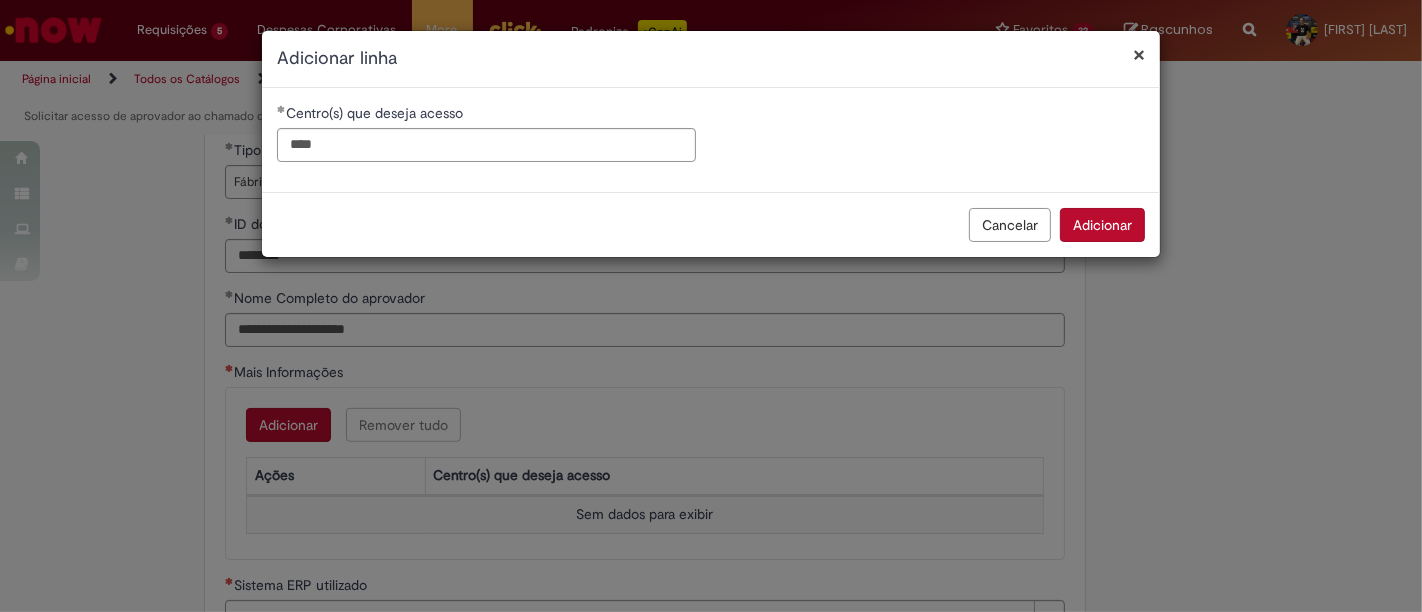 click on "Adicionar" at bounding box center [1102, 225] 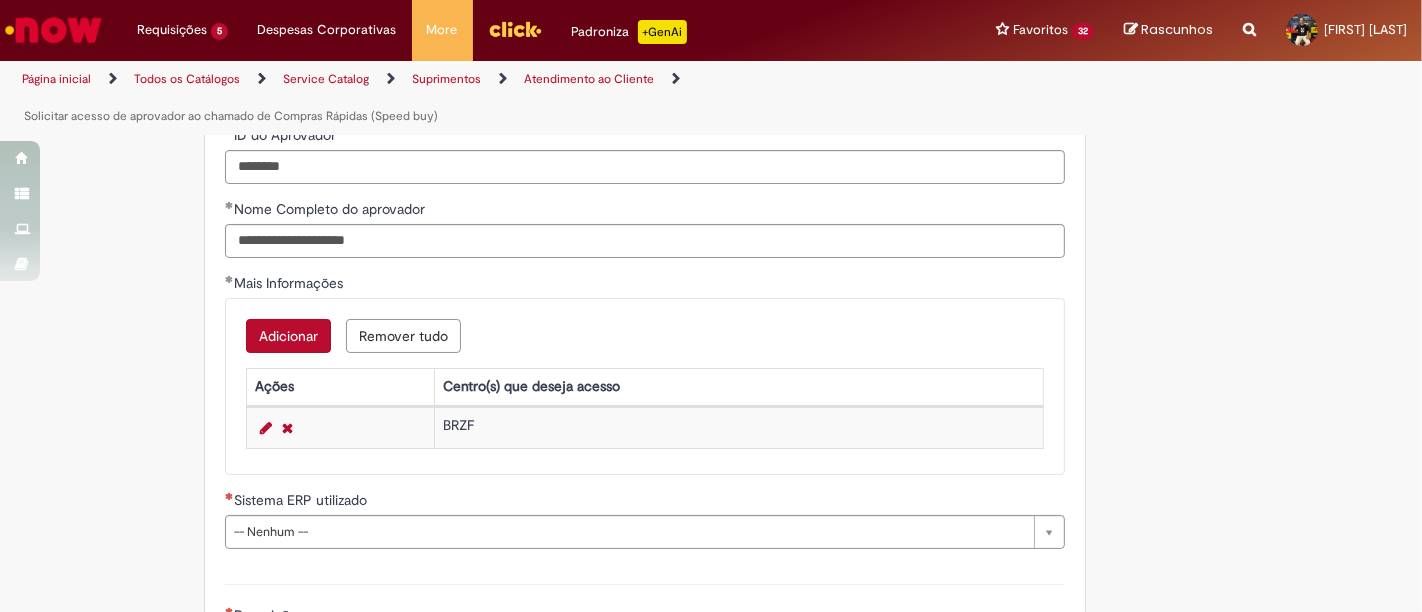 scroll, scrollTop: 968, scrollLeft: 0, axis: vertical 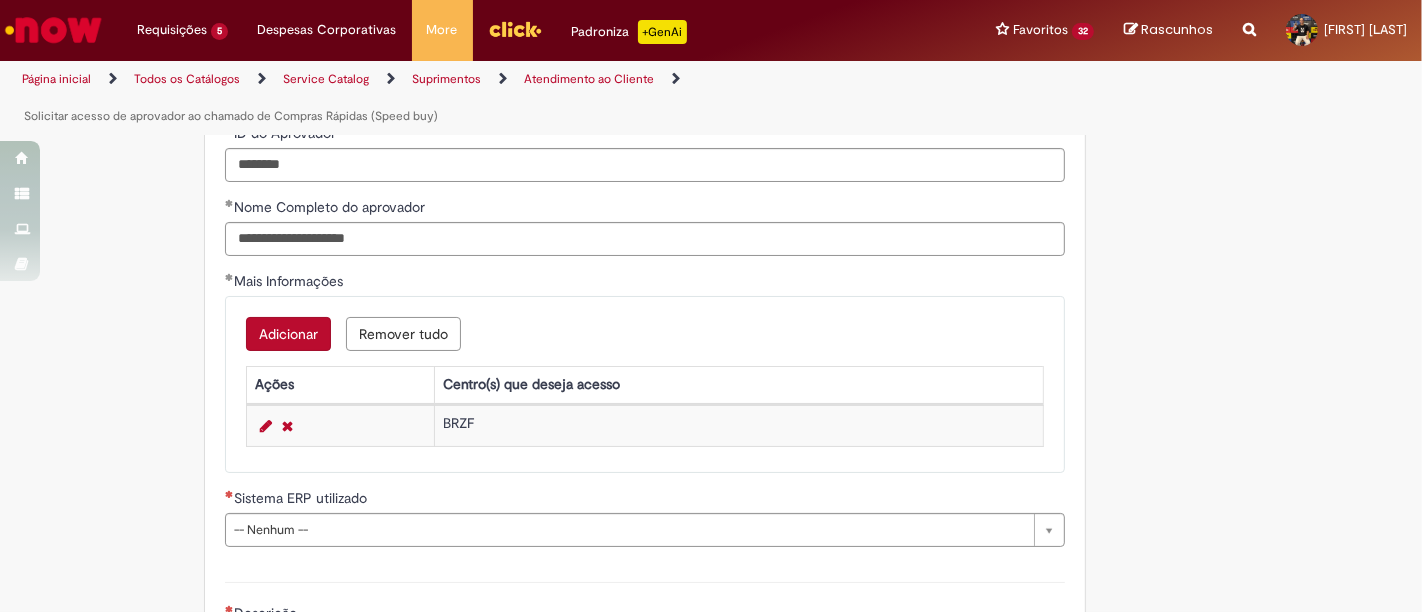 click on "Adicionar" at bounding box center (288, 334) 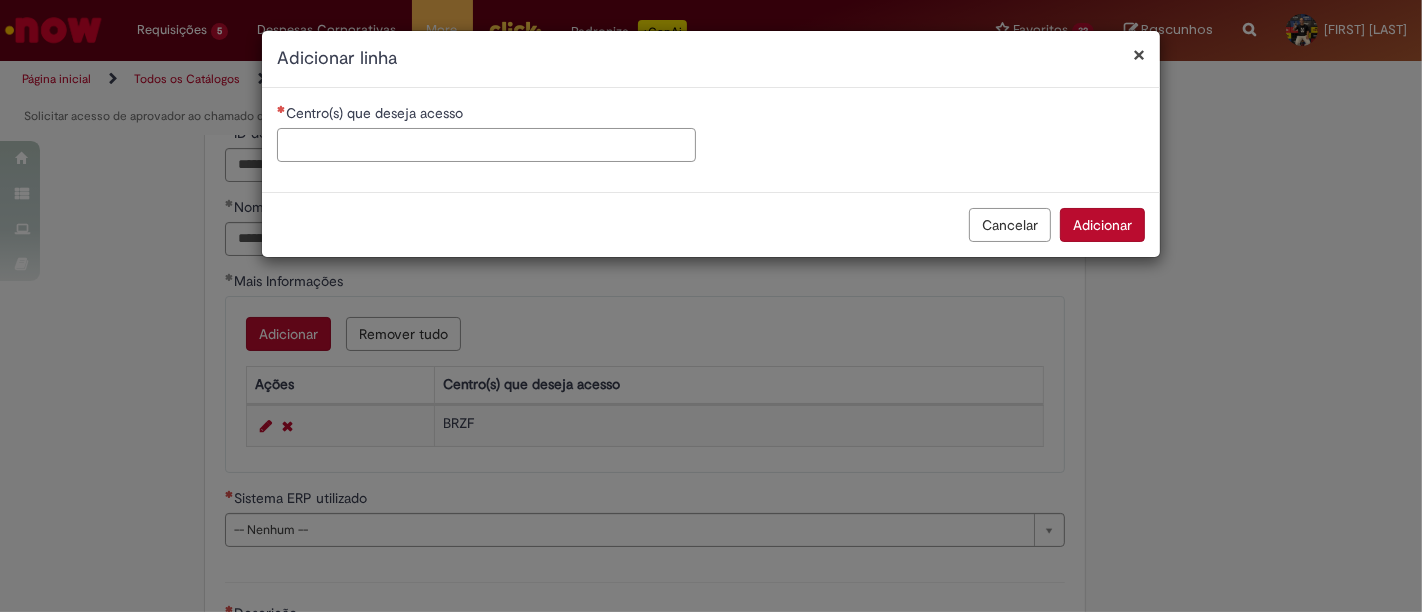 click on "Centro(s) que deseja acesso" at bounding box center (486, 145) 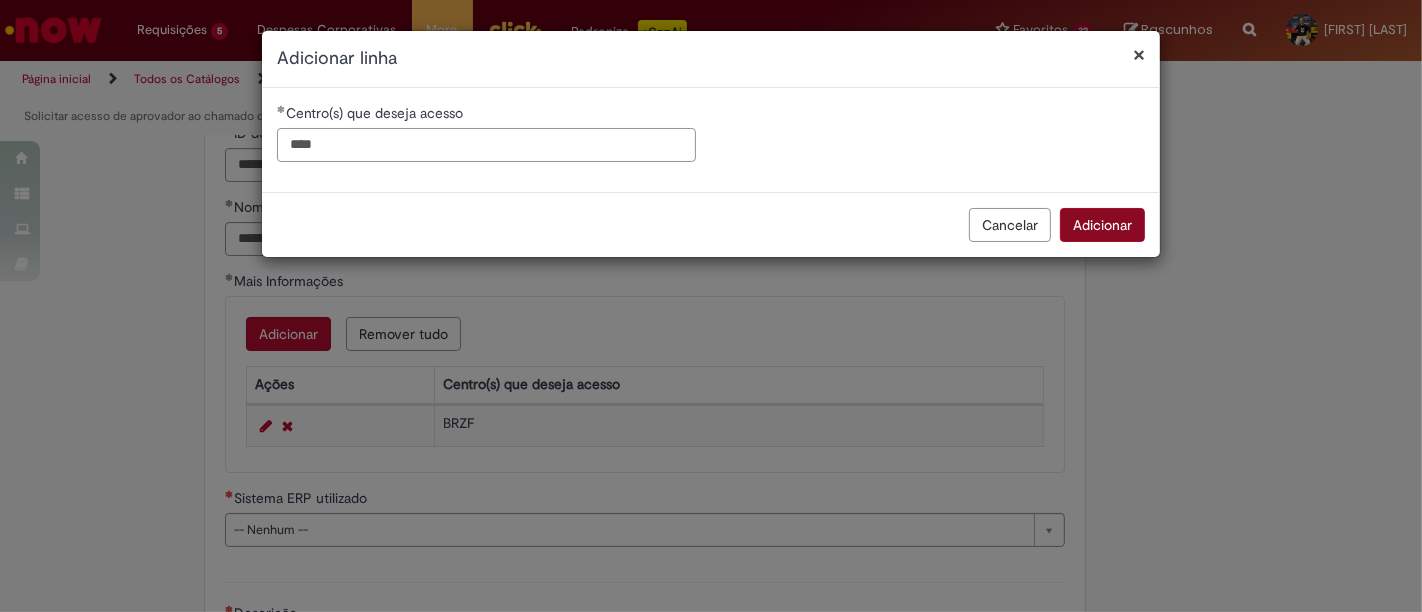 type on "****" 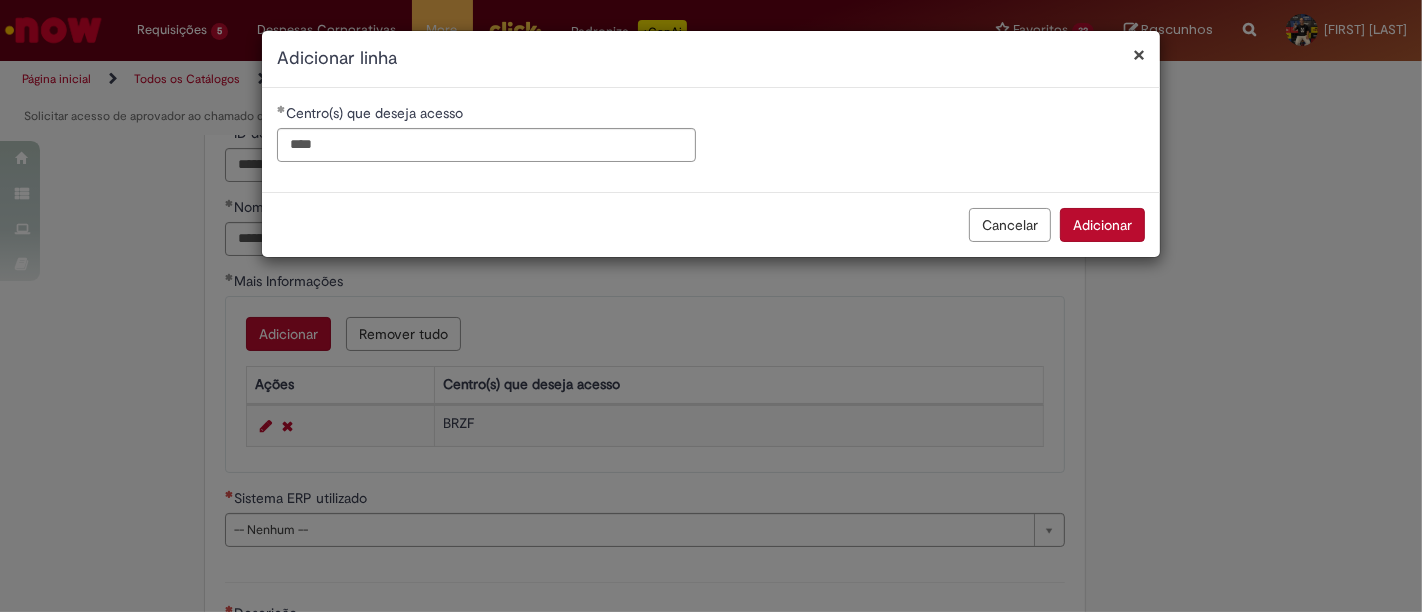 click on "Adicionar" at bounding box center (1102, 225) 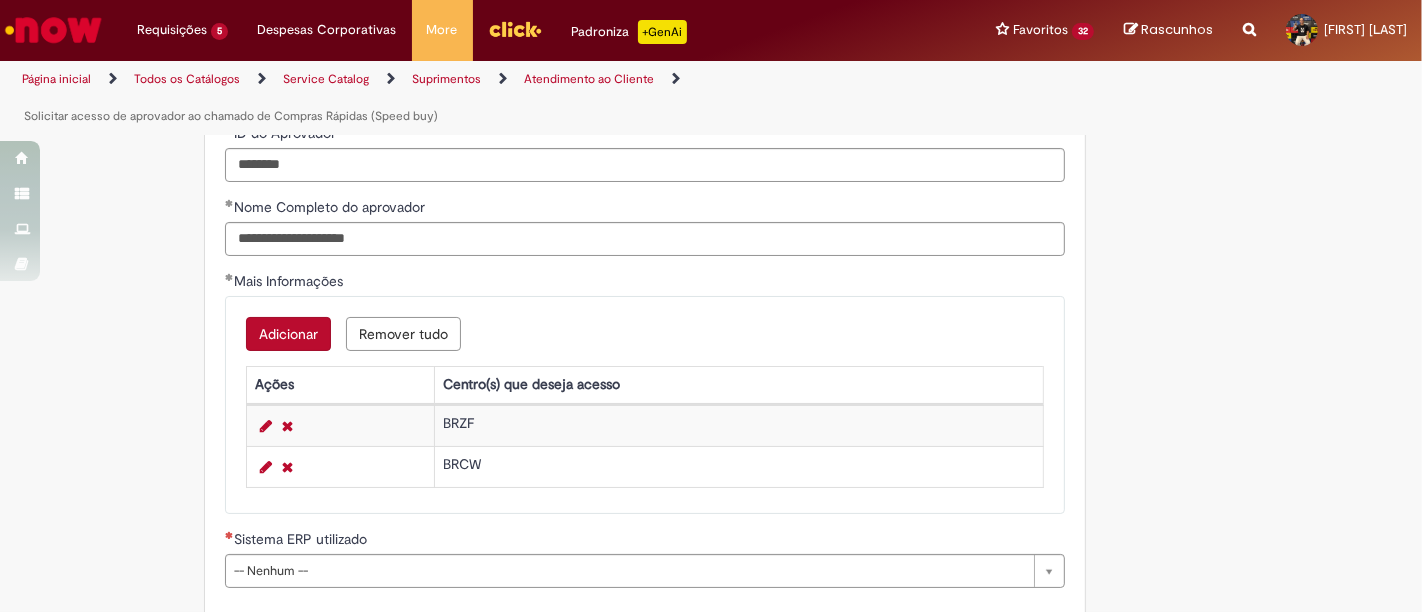 click on "Adicionar" at bounding box center (288, 334) 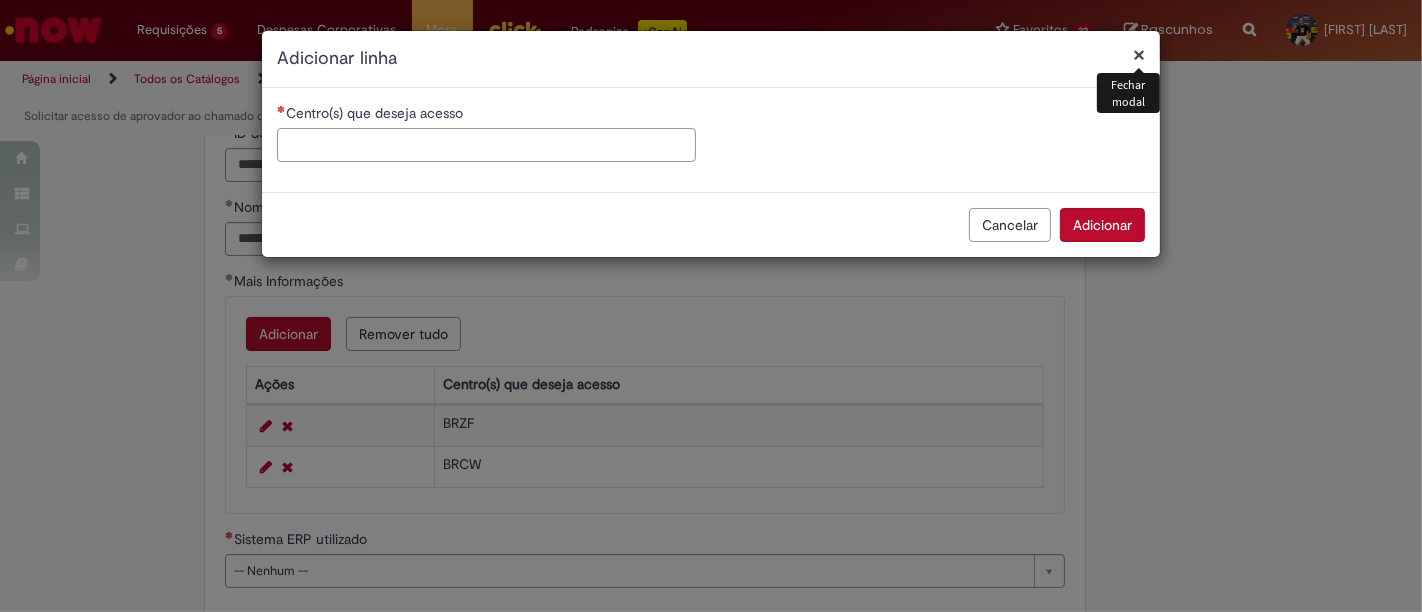 click on "Centro(s) que deseja acesso" at bounding box center (486, 145) 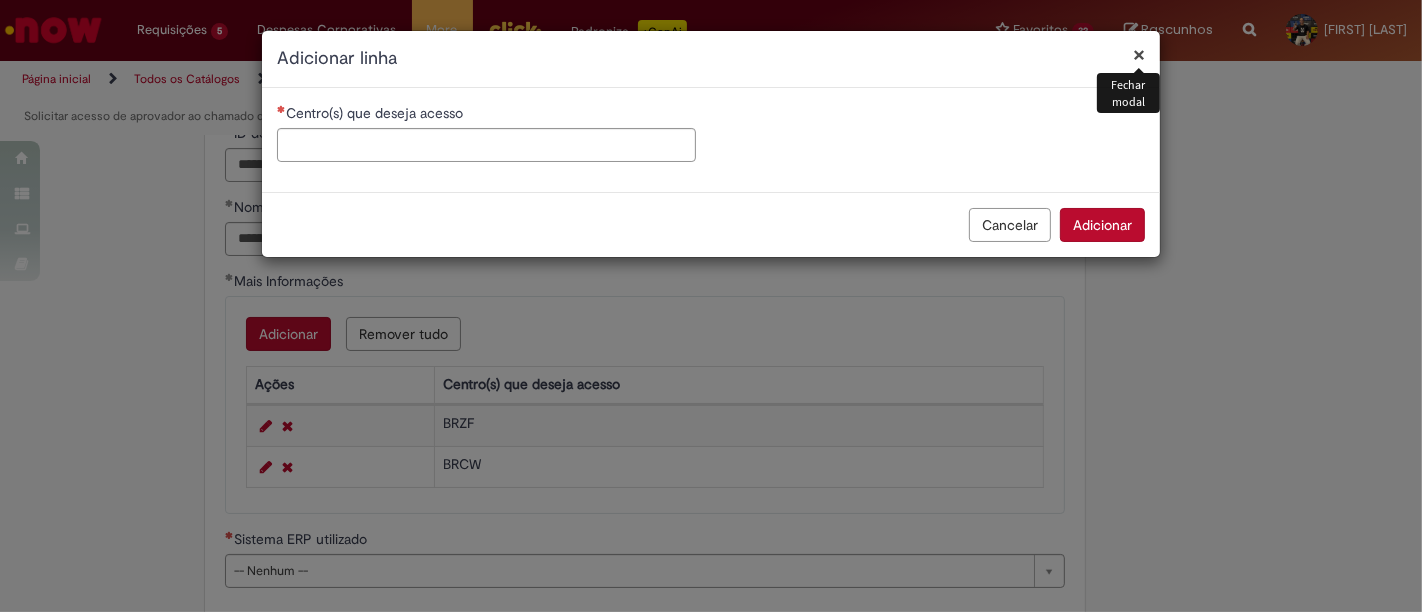 click on "×" at bounding box center [1139, 54] 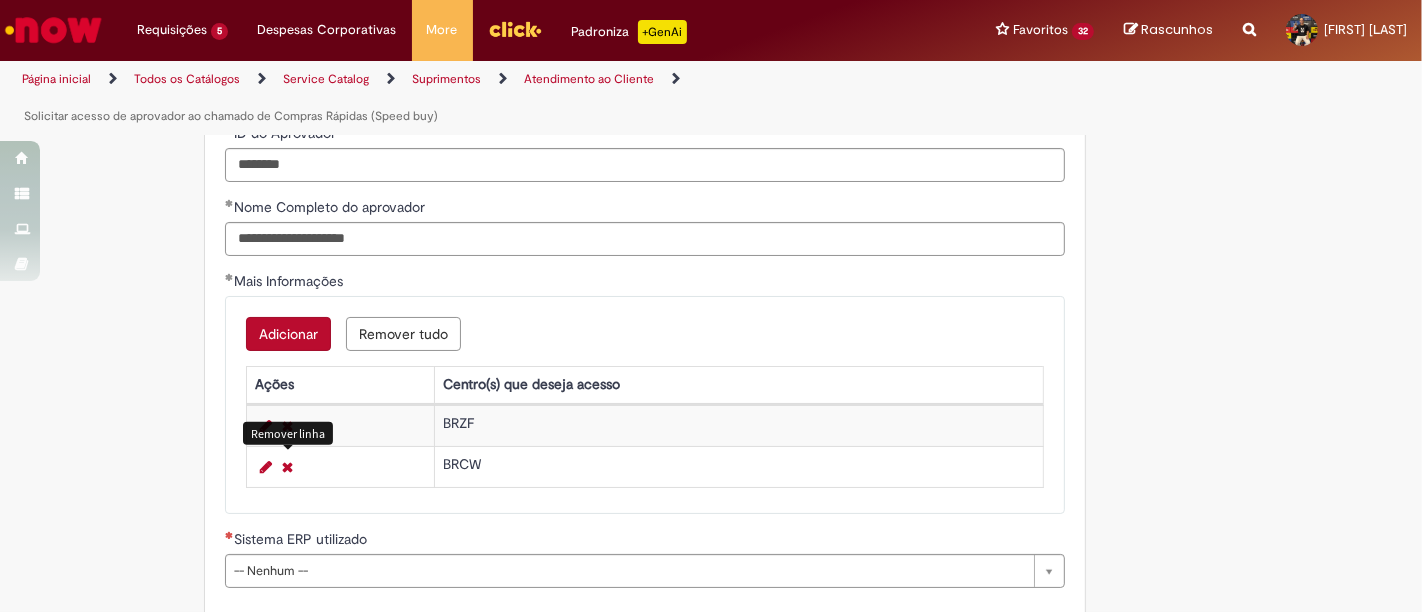 click at bounding box center (287, 467) 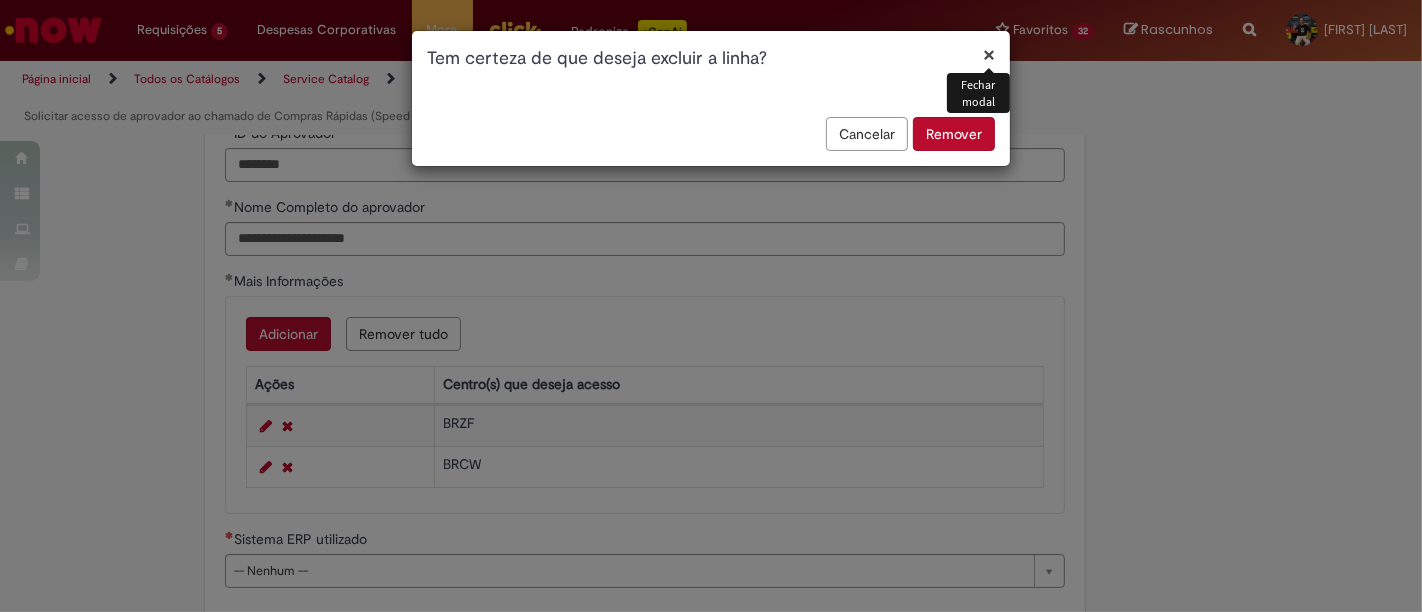click on "Cancelar Remover" at bounding box center [711, 141] 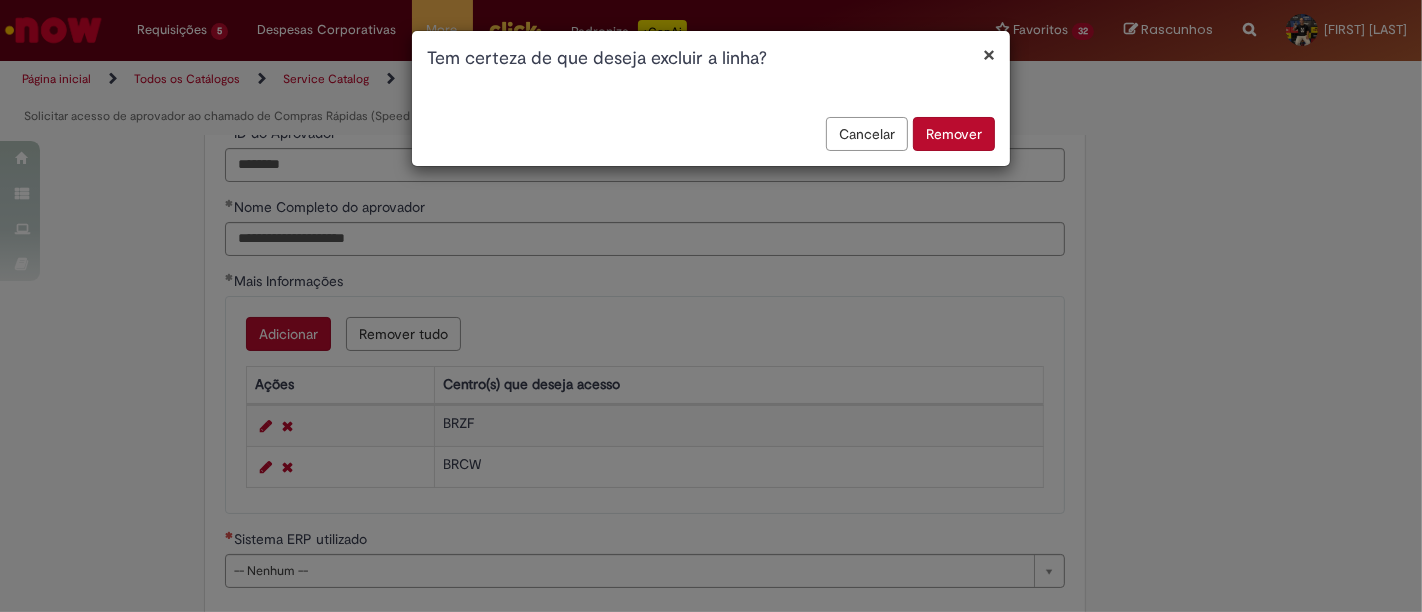 click on "Remover" at bounding box center (954, 134) 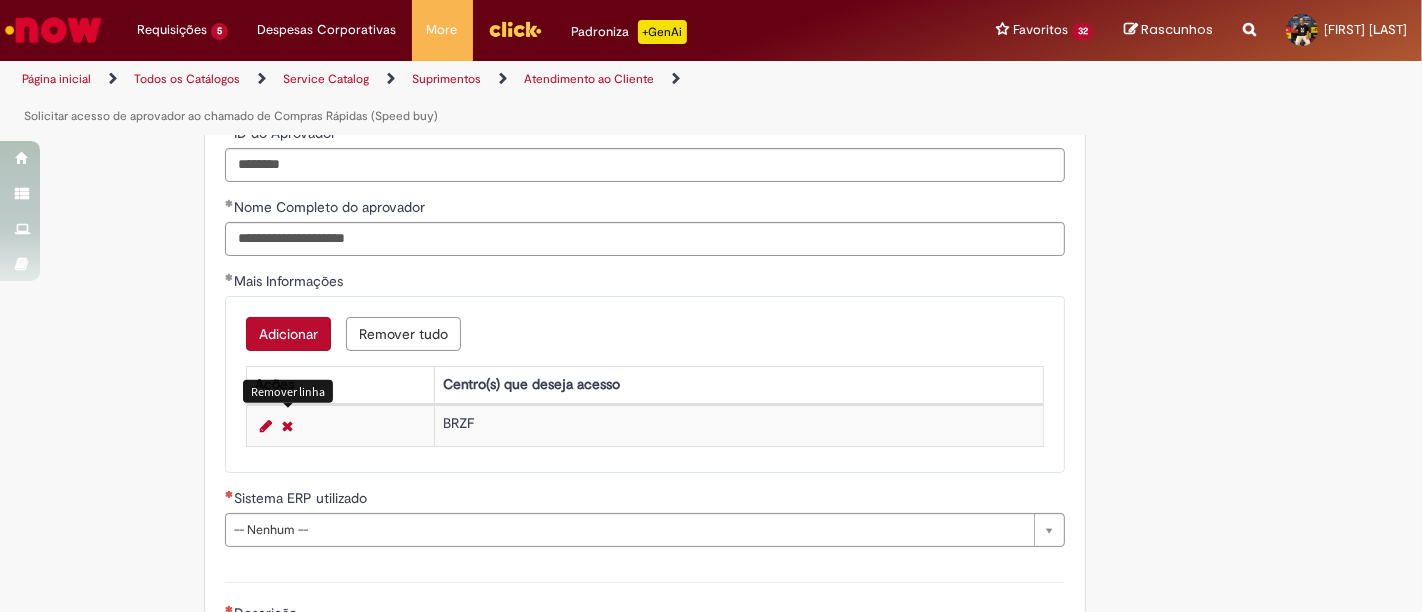 click on "Adicionar" at bounding box center [288, 334] 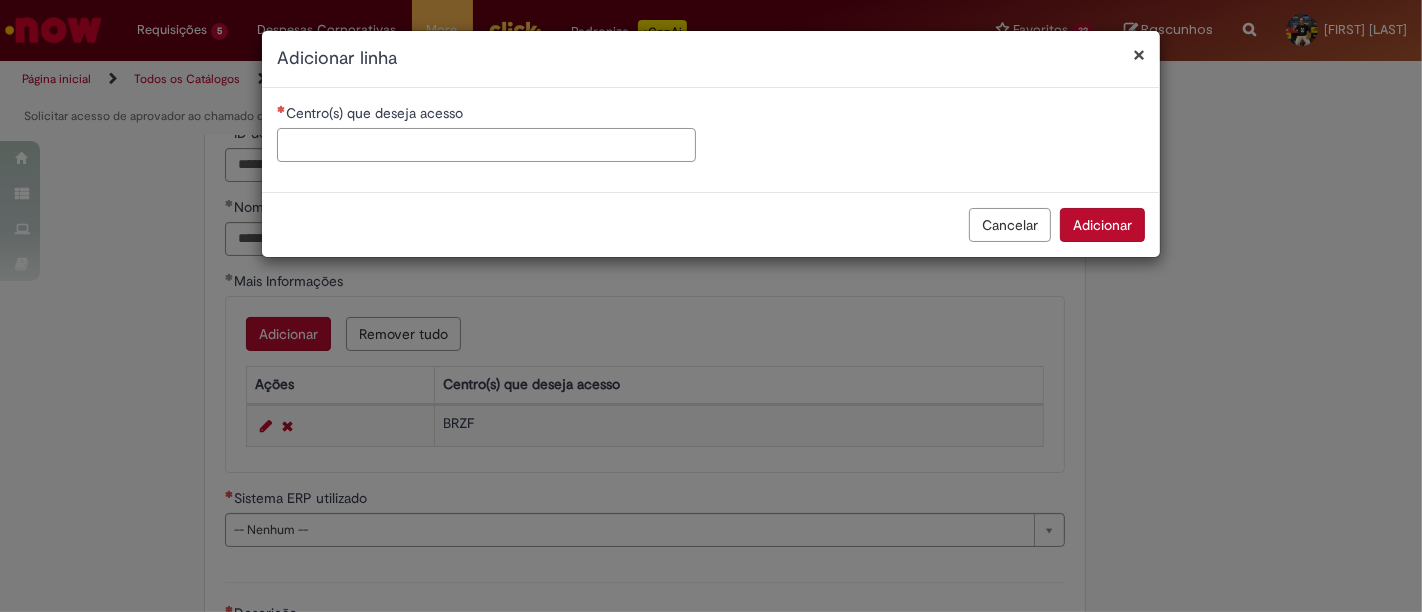 click on "Centro(s) que deseja acesso" at bounding box center [486, 145] 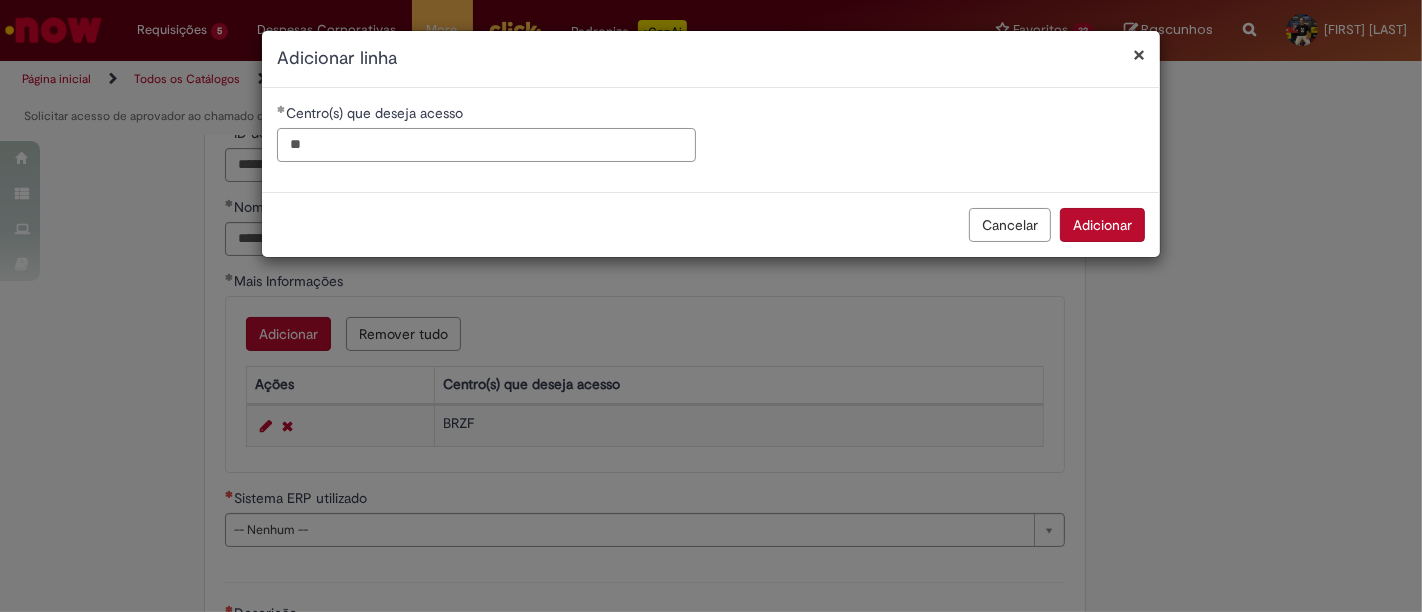 type on "*" 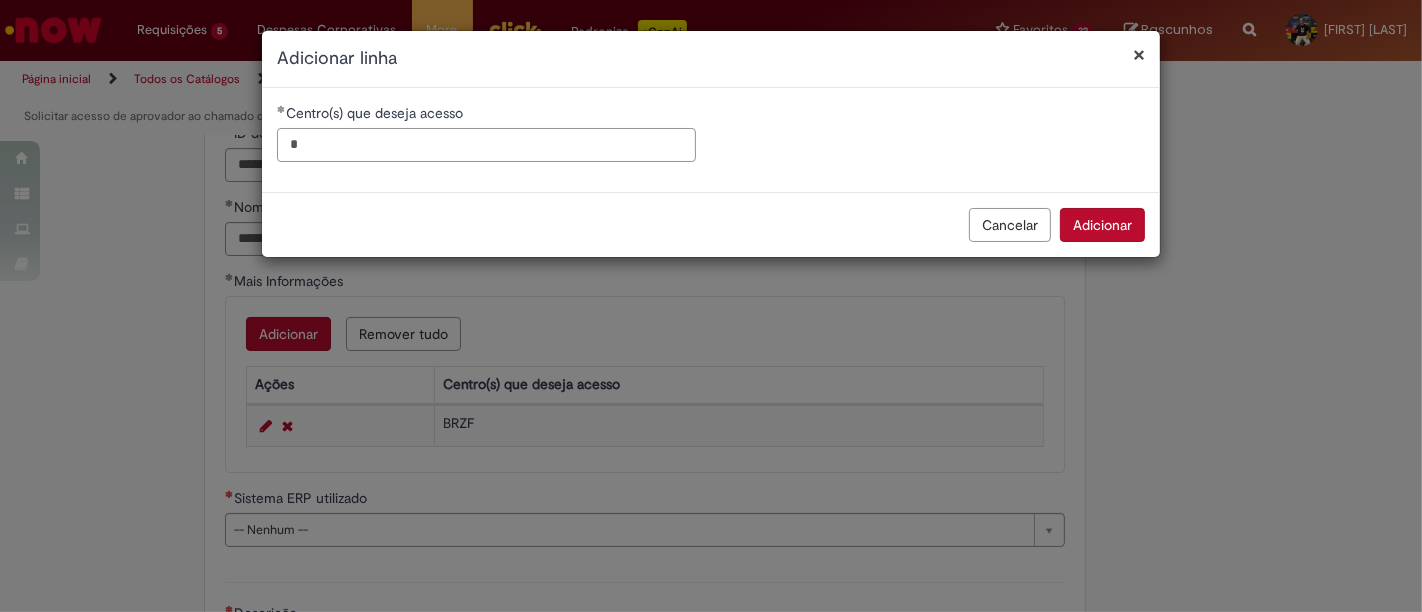 type 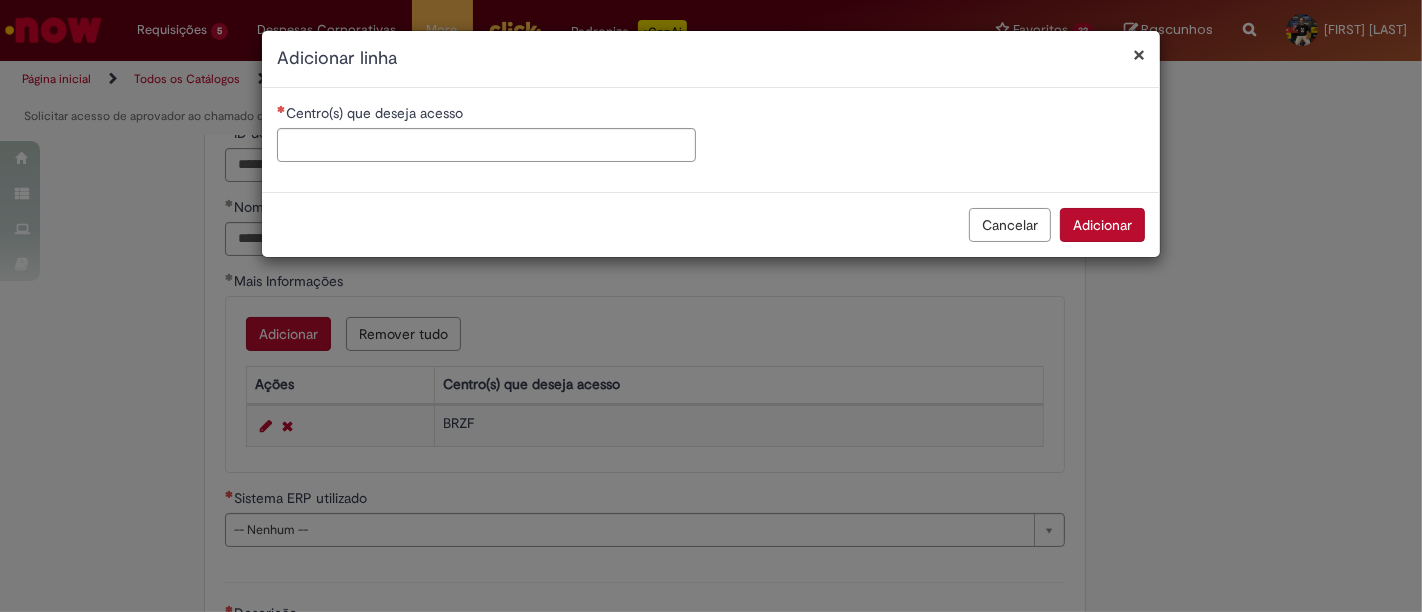 click on "×
Adicionar linha" at bounding box center [711, 59] 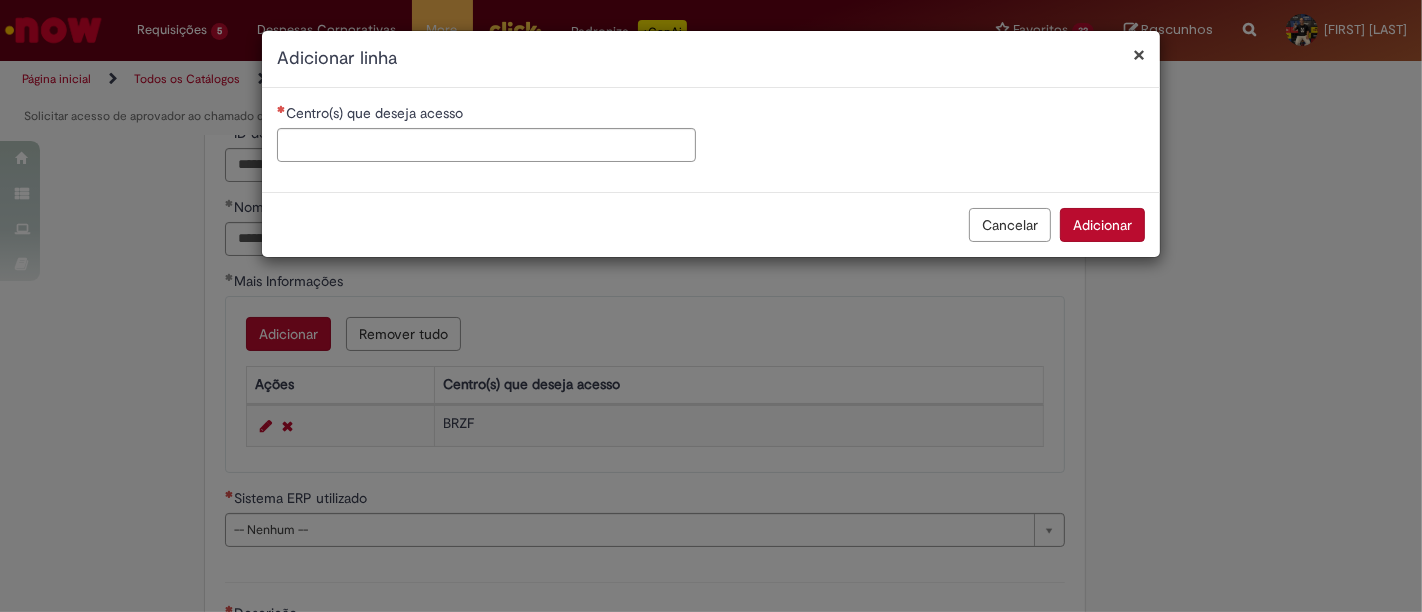 click on "Cancelar" at bounding box center (1010, 225) 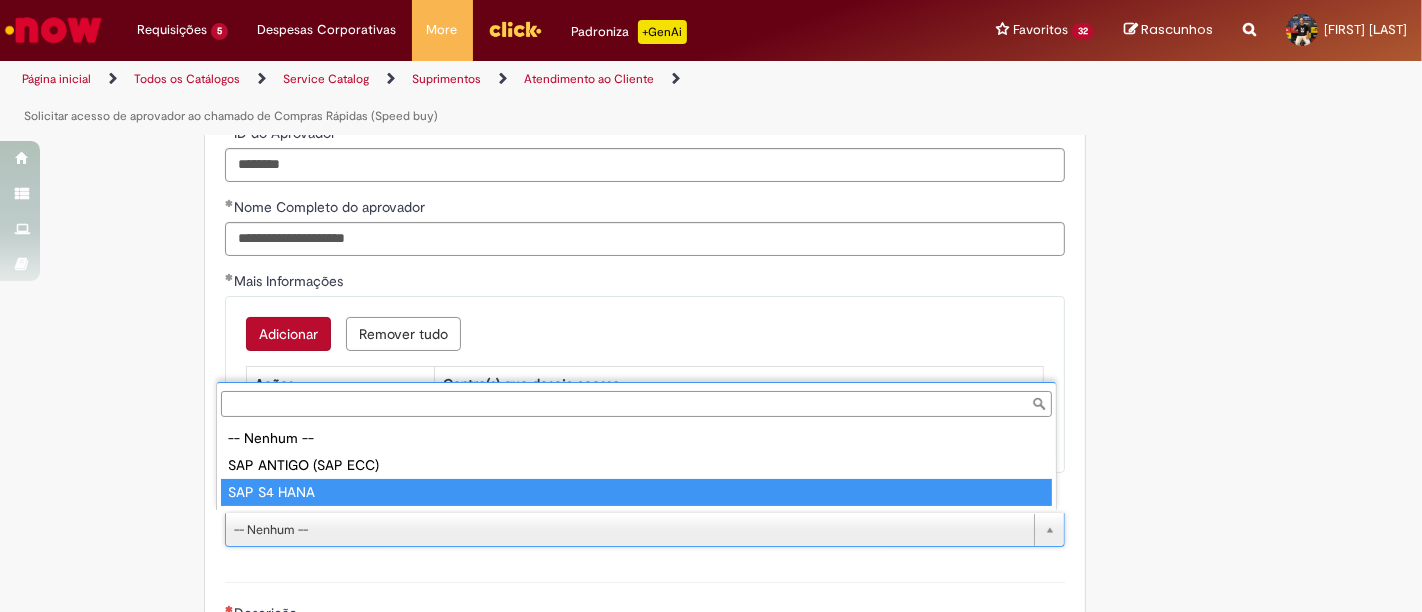 type on "**********" 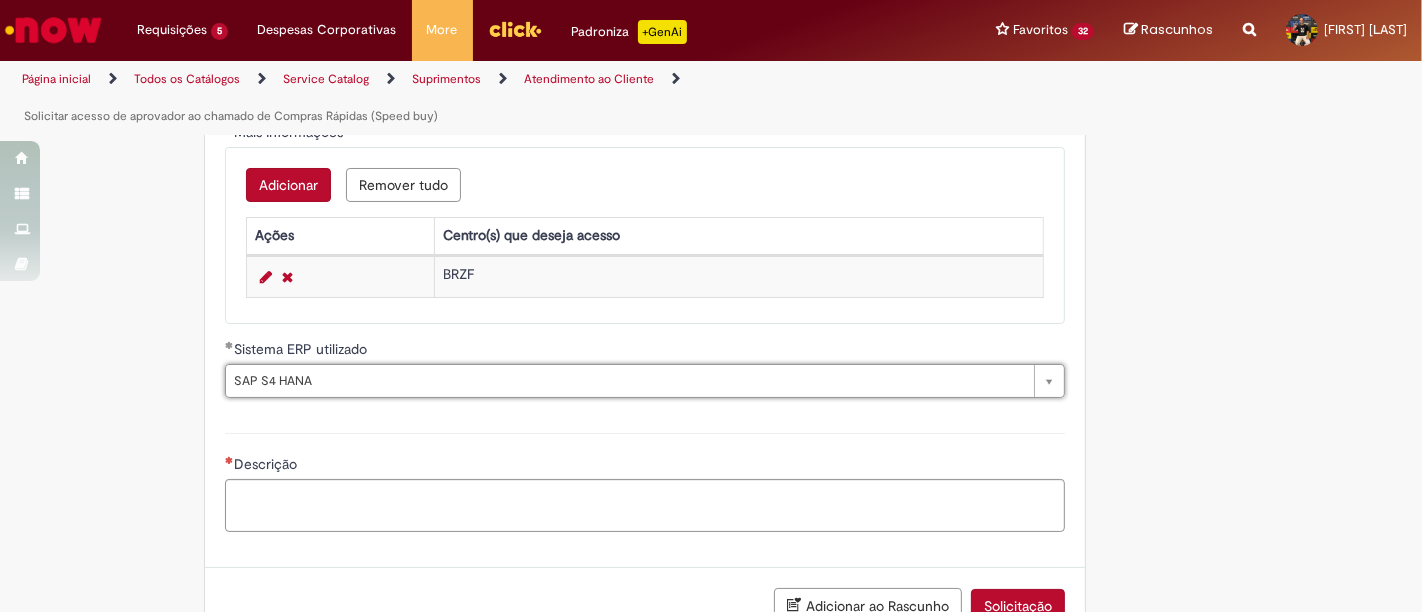 scroll, scrollTop: 1122, scrollLeft: 0, axis: vertical 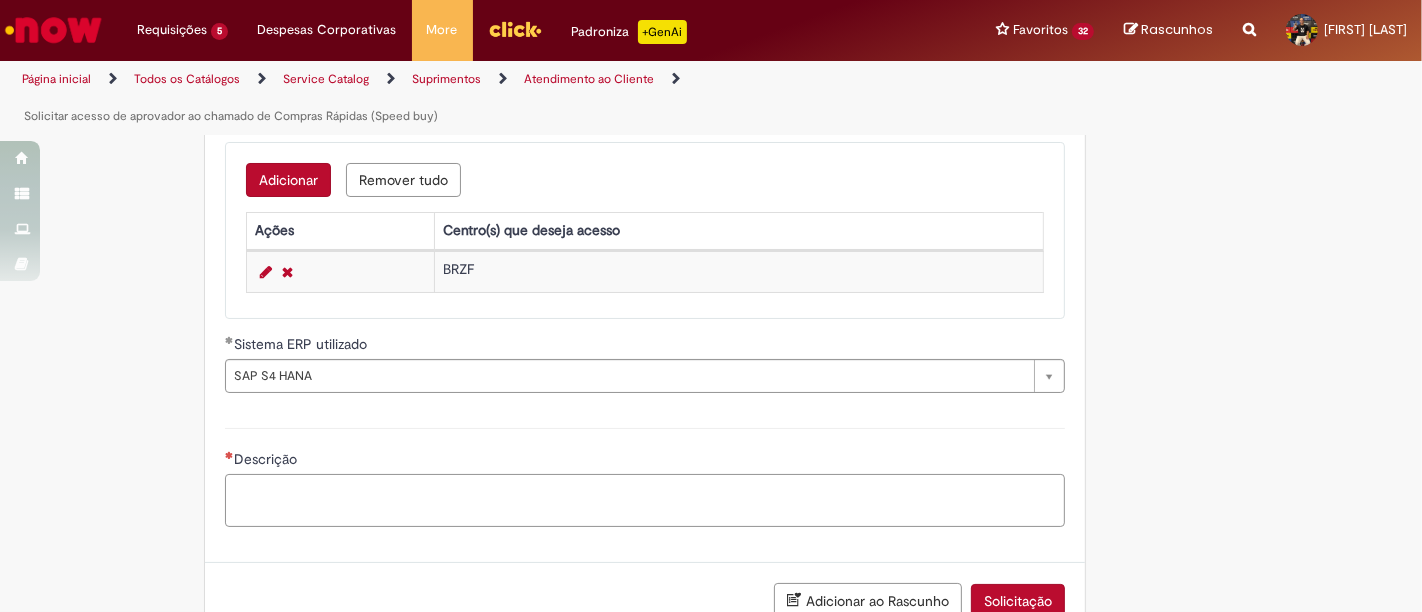 click on "Descrição" at bounding box center [645, 500] 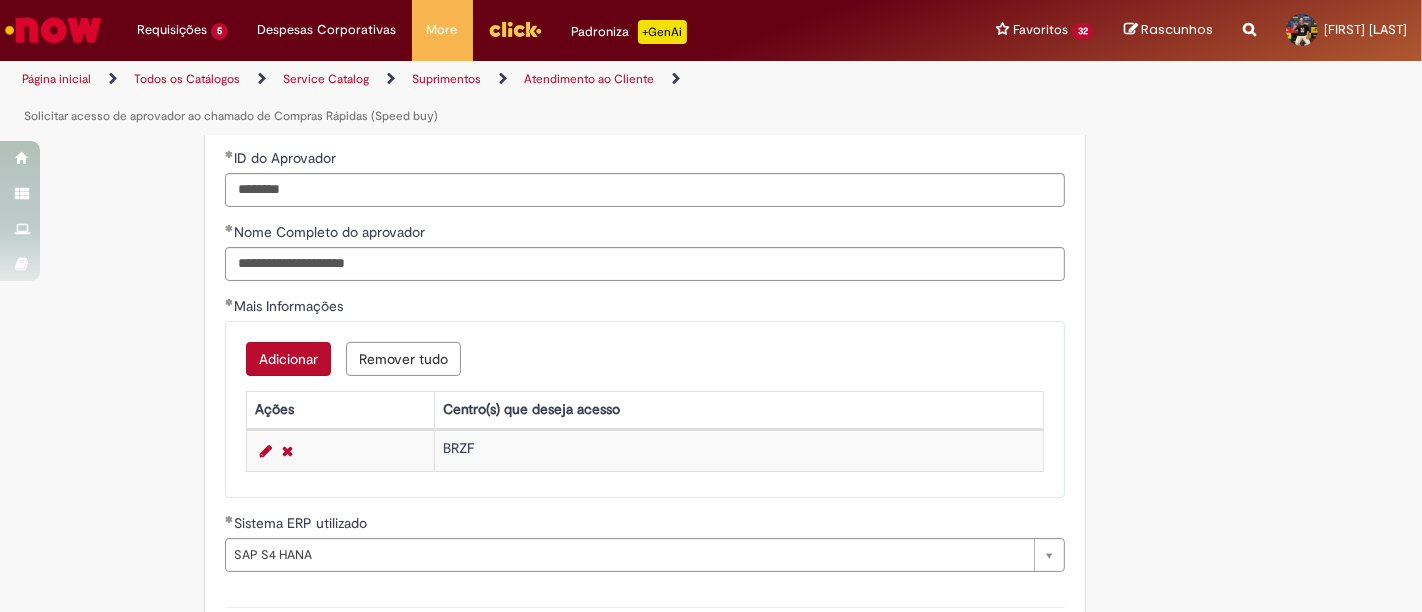 scroll, scrollTop: 942, scrollLeft: 0, axis: vertical 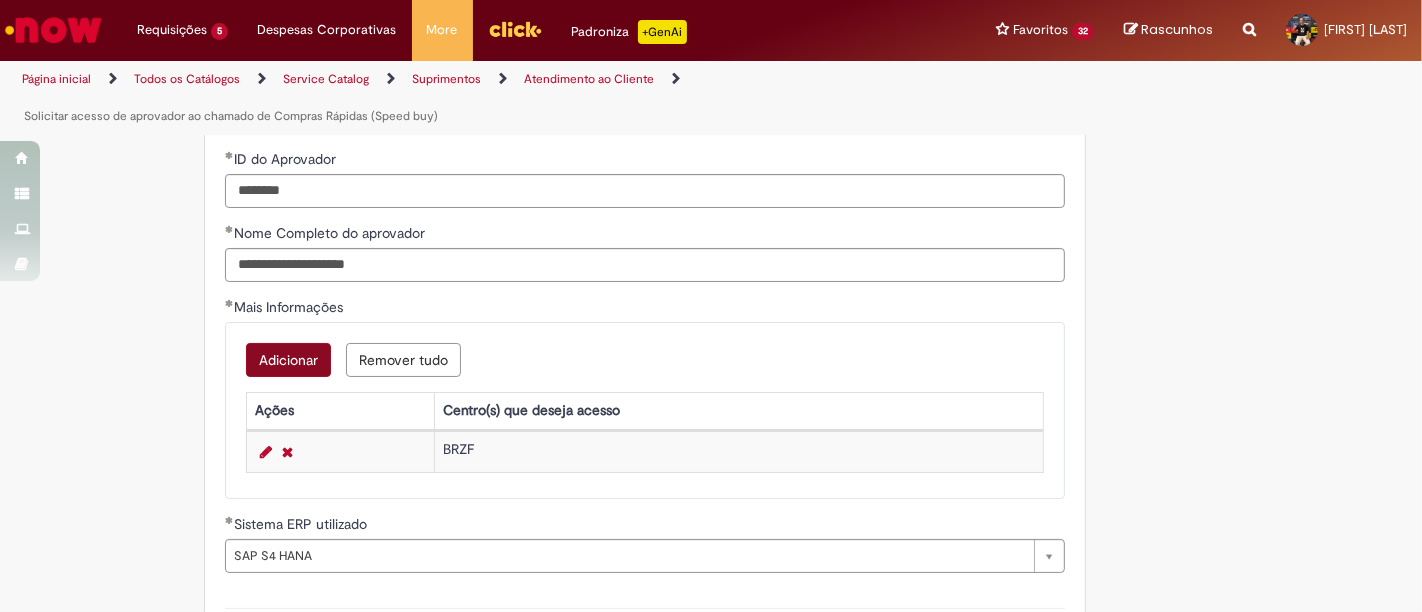 type on "**********" 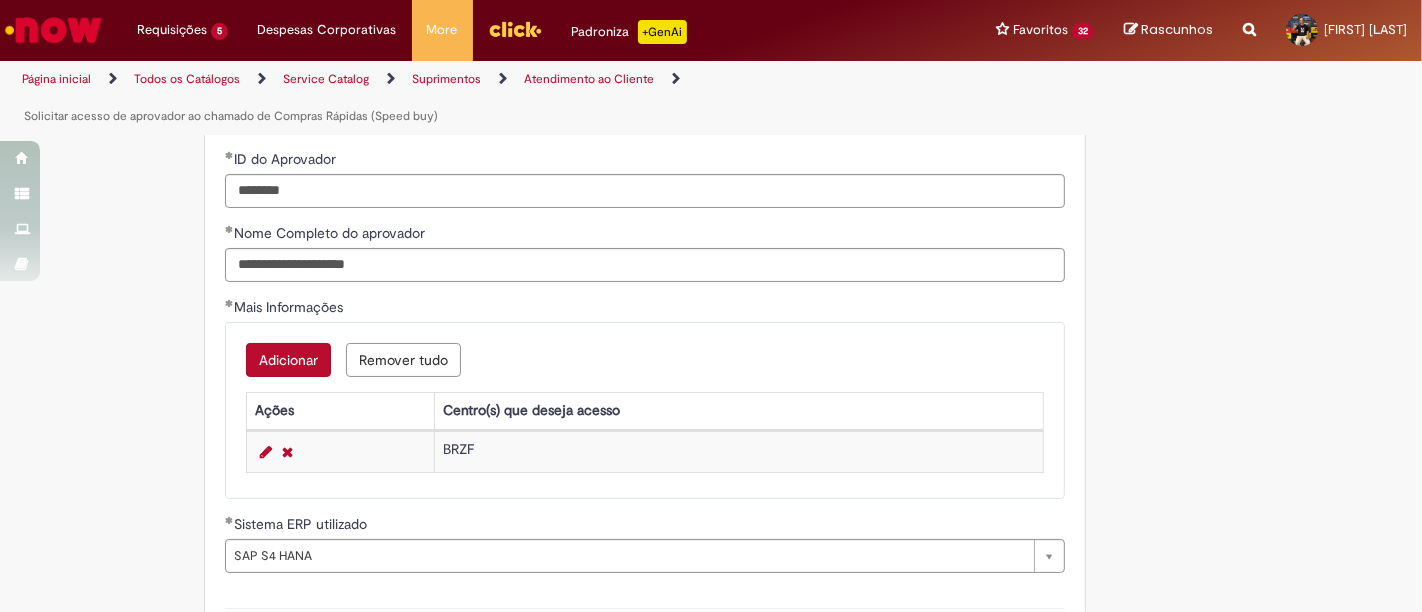 click on "Adicionar" at bounding box center (288, 360) 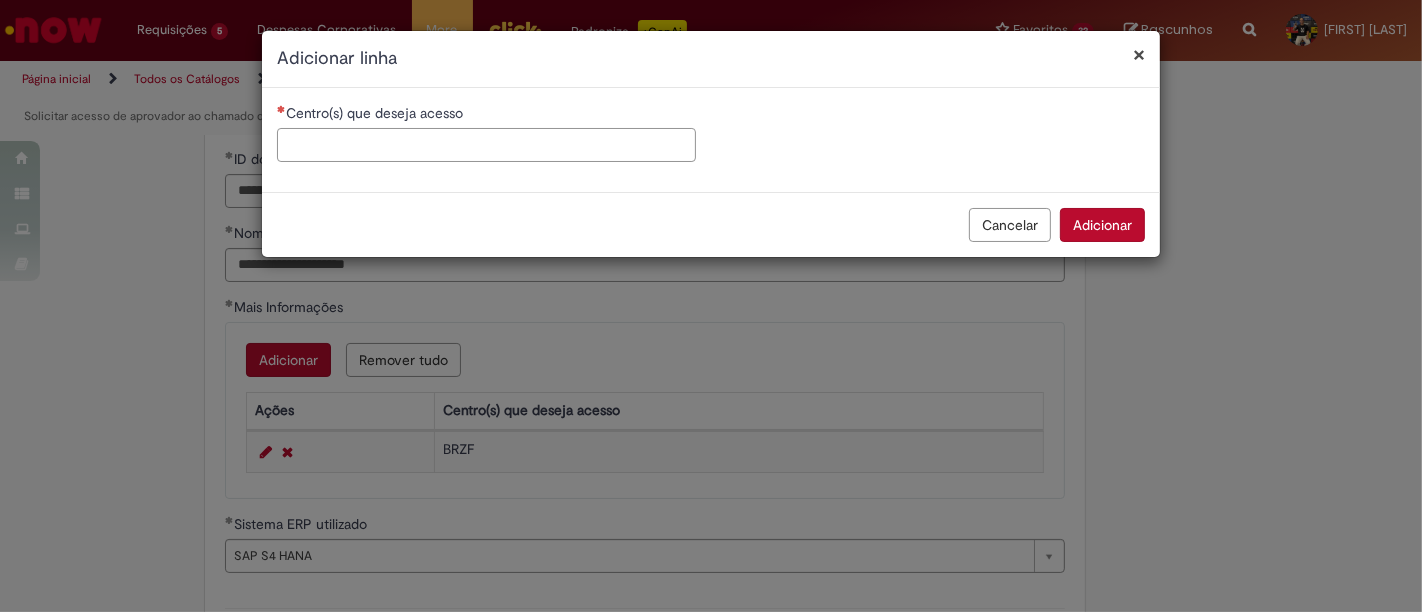 click on "Centro(s) que deseja acesso" at bounding box center [486, 145] 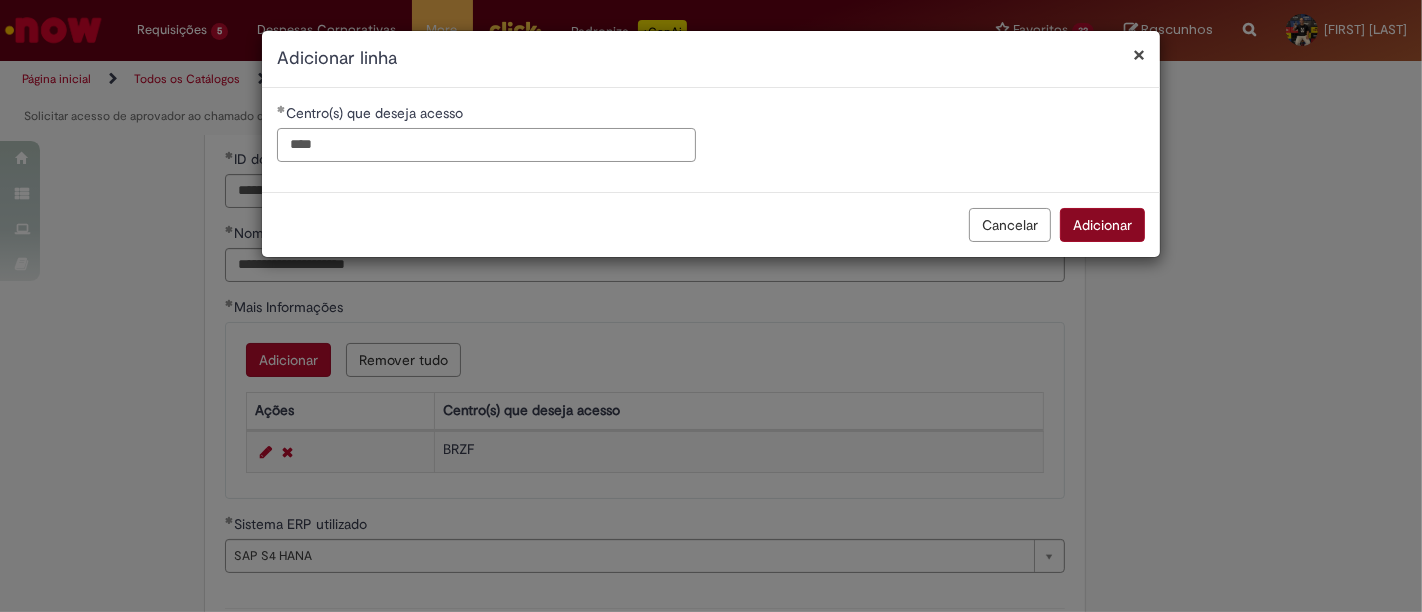 type on "****" 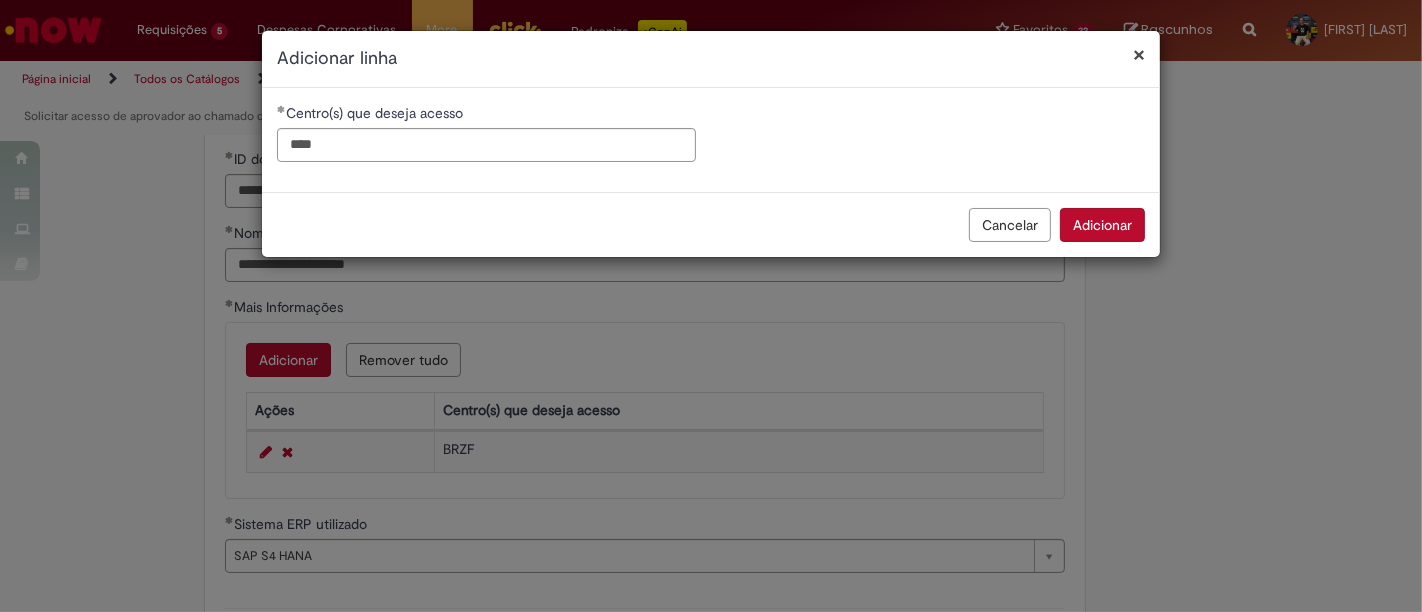 click on "Adicionar" at bounding box center [1102, 225] 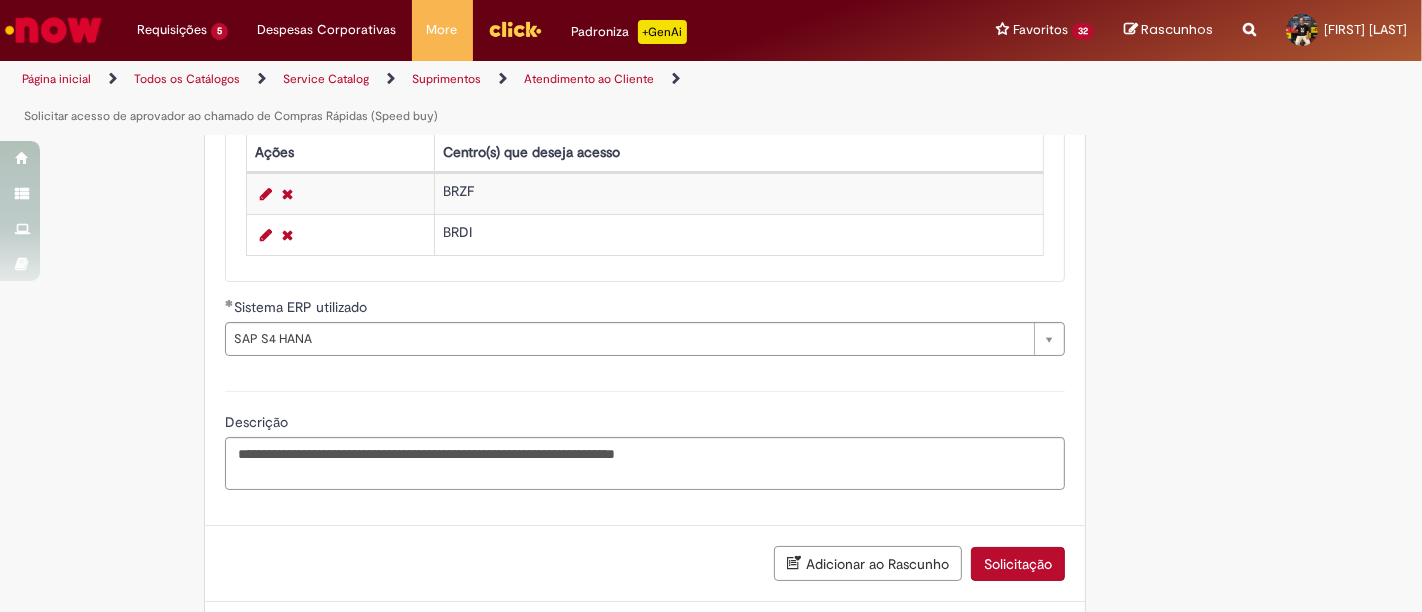 scroll, scrollTop: 1294, scrollLeft: 0, axis: vertical 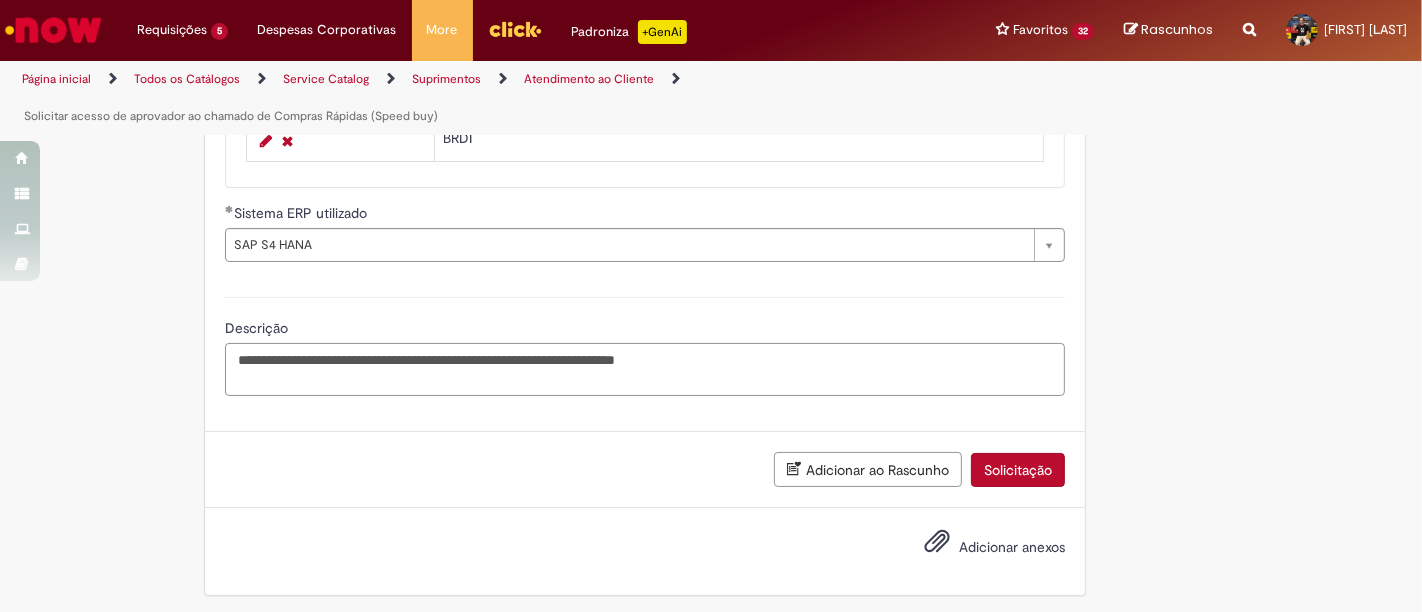 click on "**********" at bounding box center (645, 369) 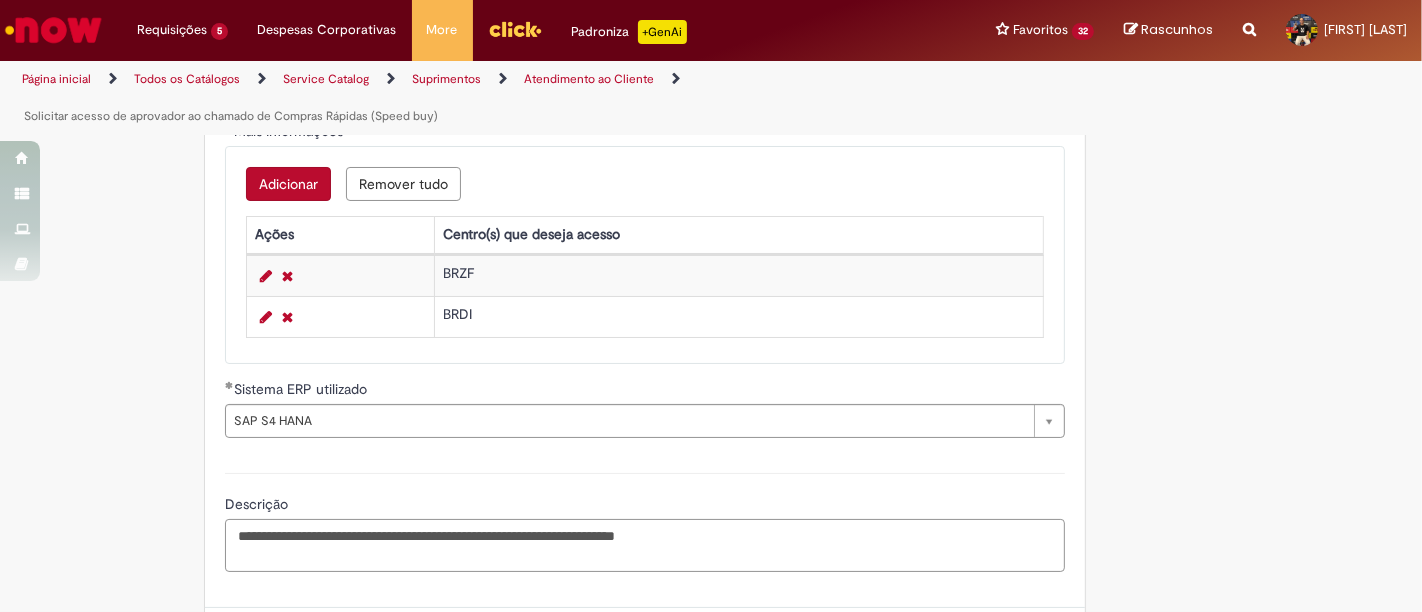 scroll, scrollTop: 1294, scrollLeft: 0, axis: vertical 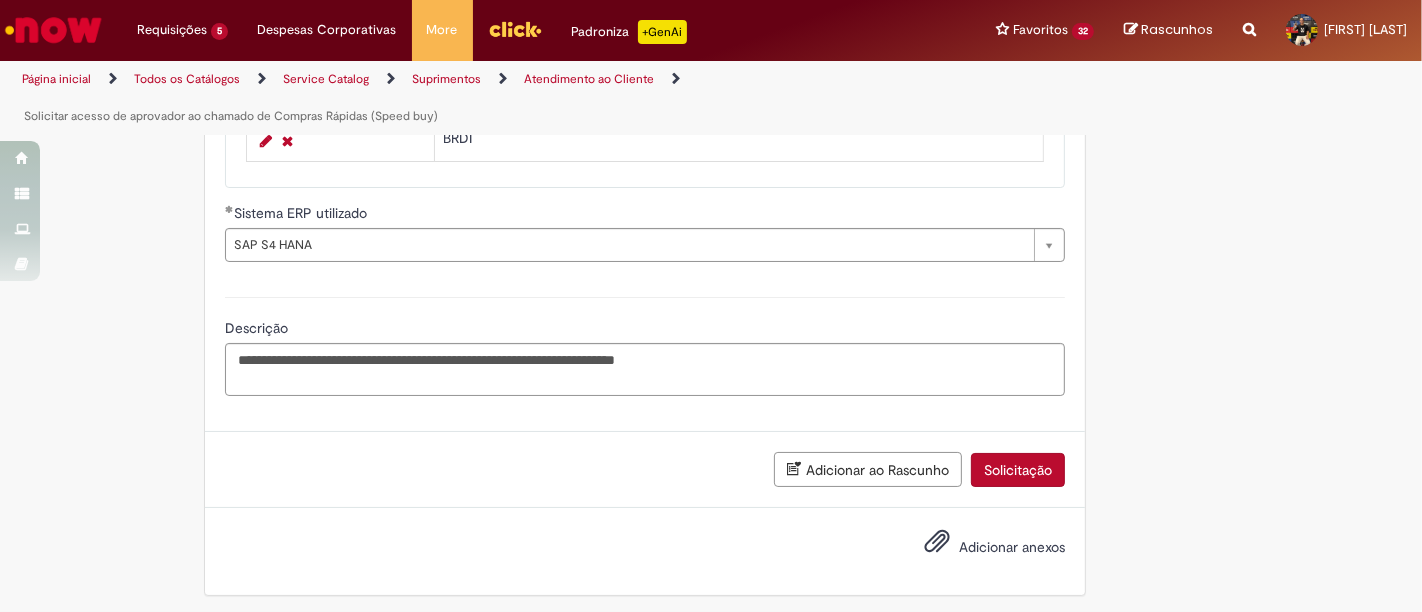 click on "Solicitação" at bounding box center [1018, 470] 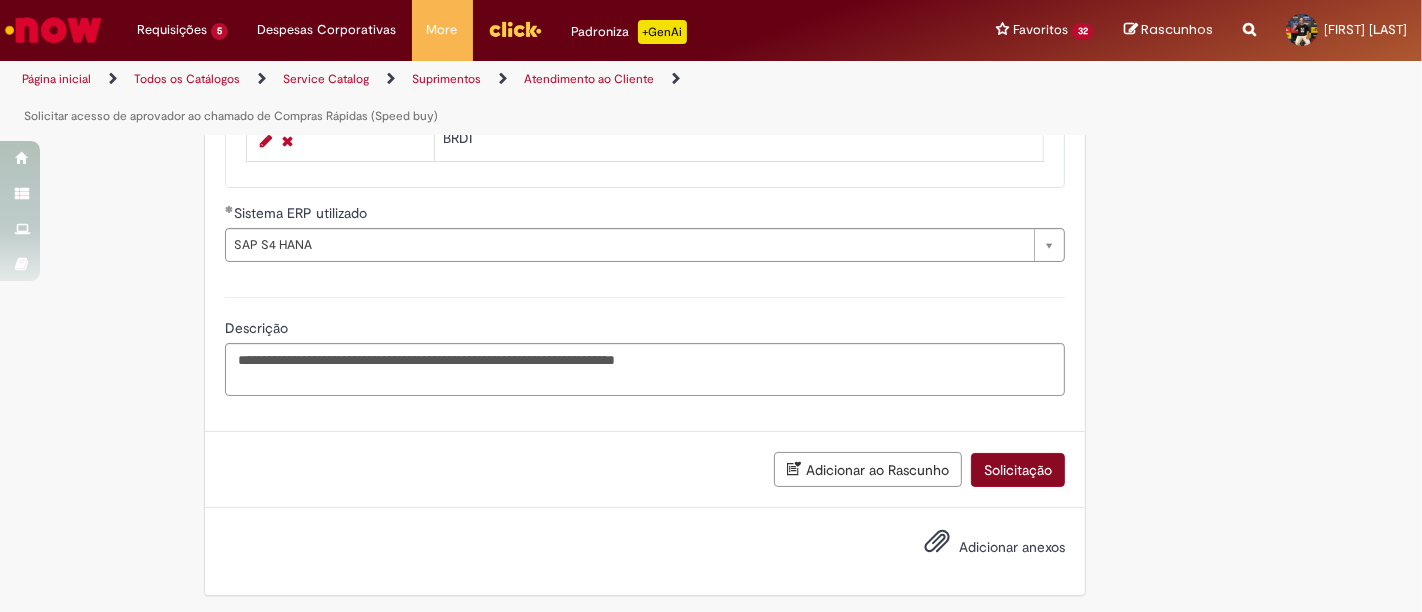 scroll, scrollTop: 1248, scrollLeft: 0, axis: vertical 